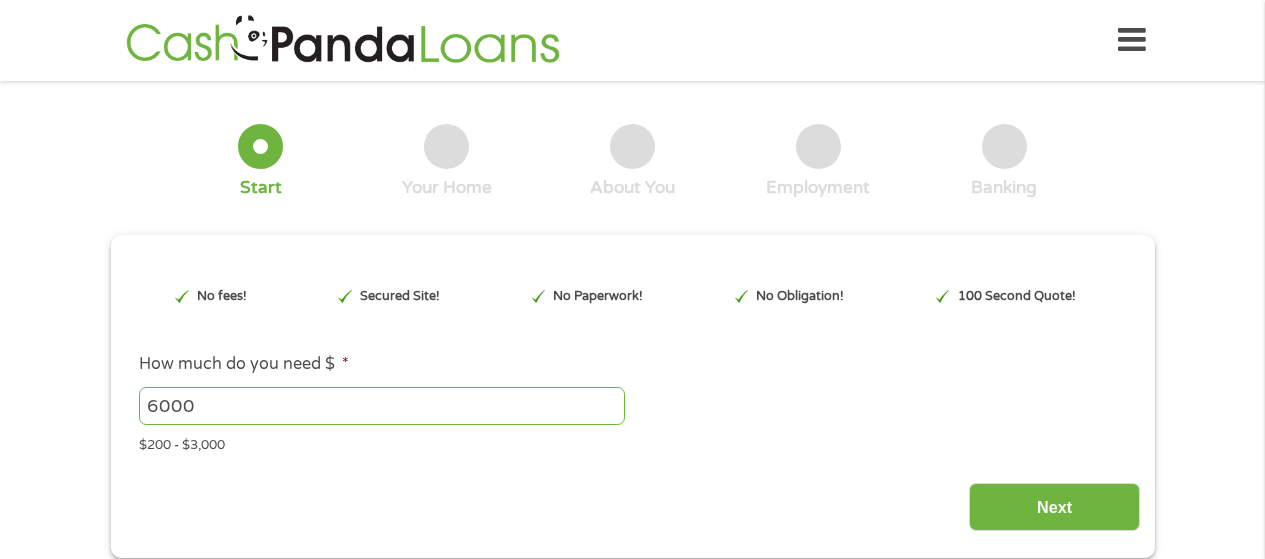 scroll, scrollTop: 0, scrollLeft: 0, axis: both 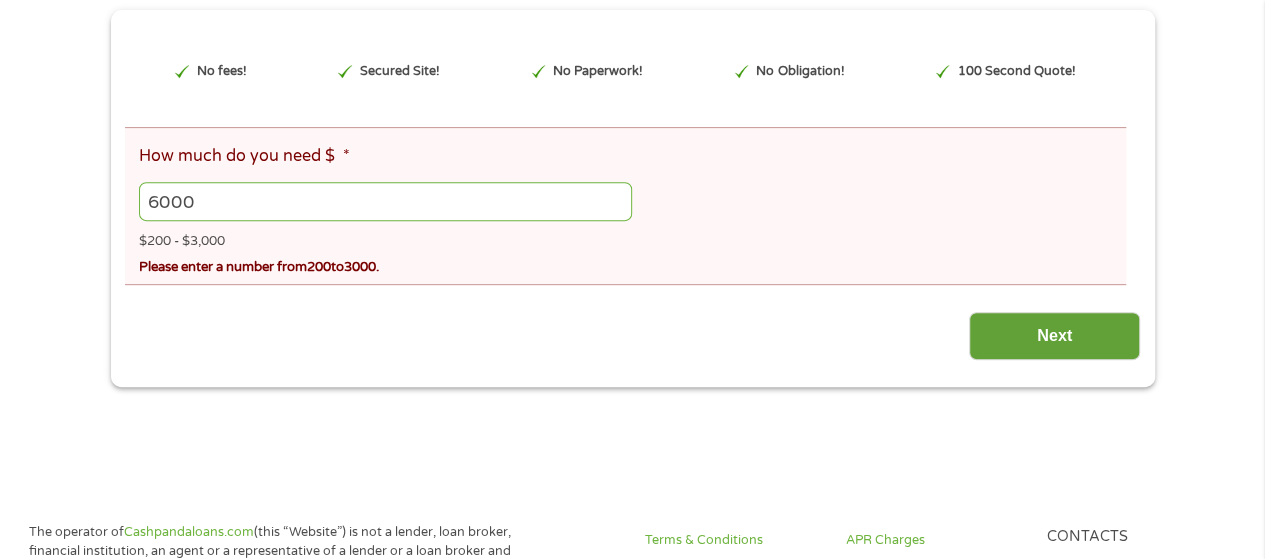 click on "Next" at bounding box center (1054, 336) 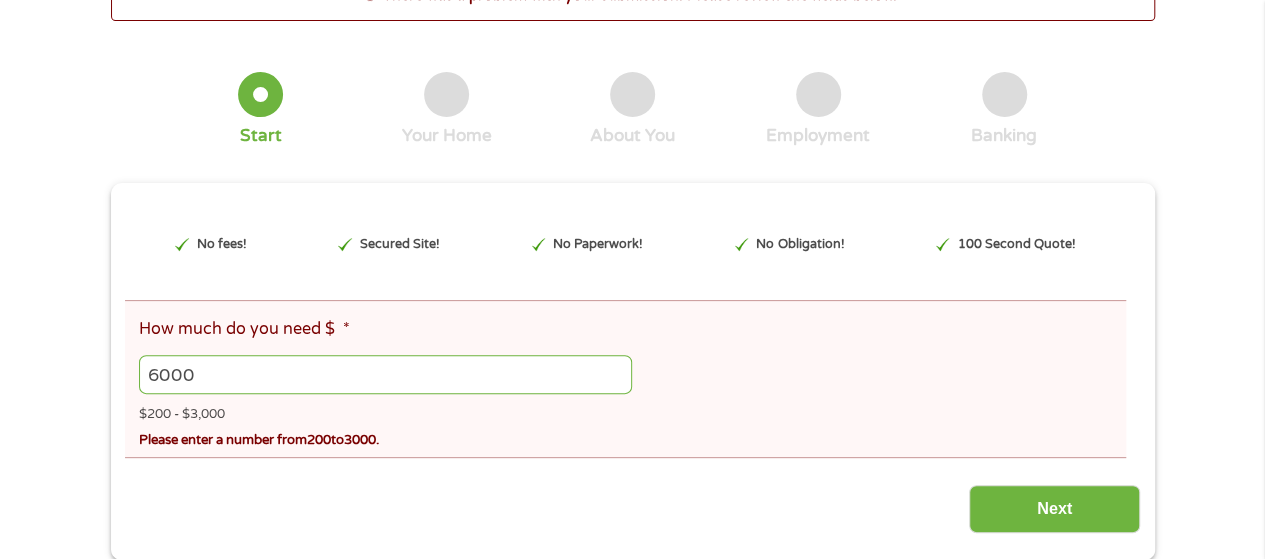 scroll, scrollTop: 200, scrollLeft: 0, axis: vertical 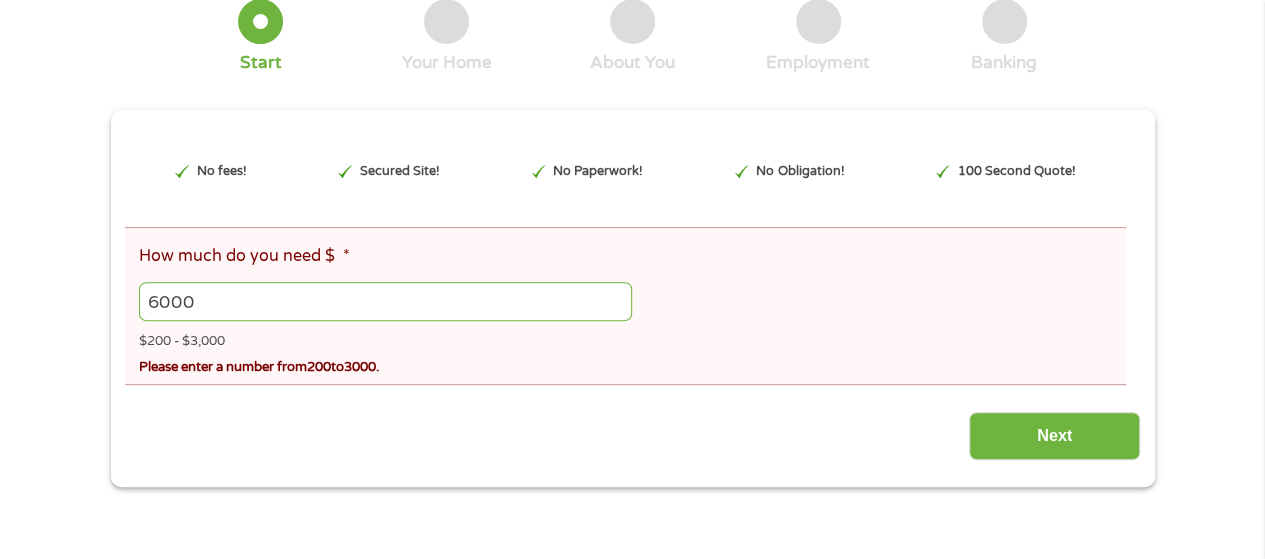click on "6000" at bounding box center [385, 301] 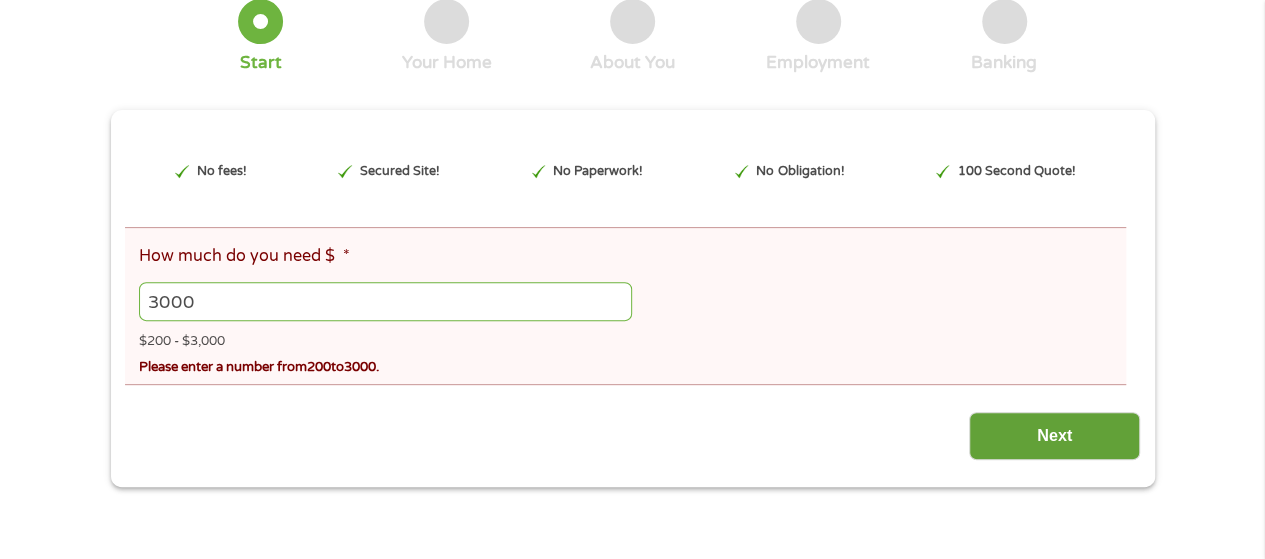 type on "3000" 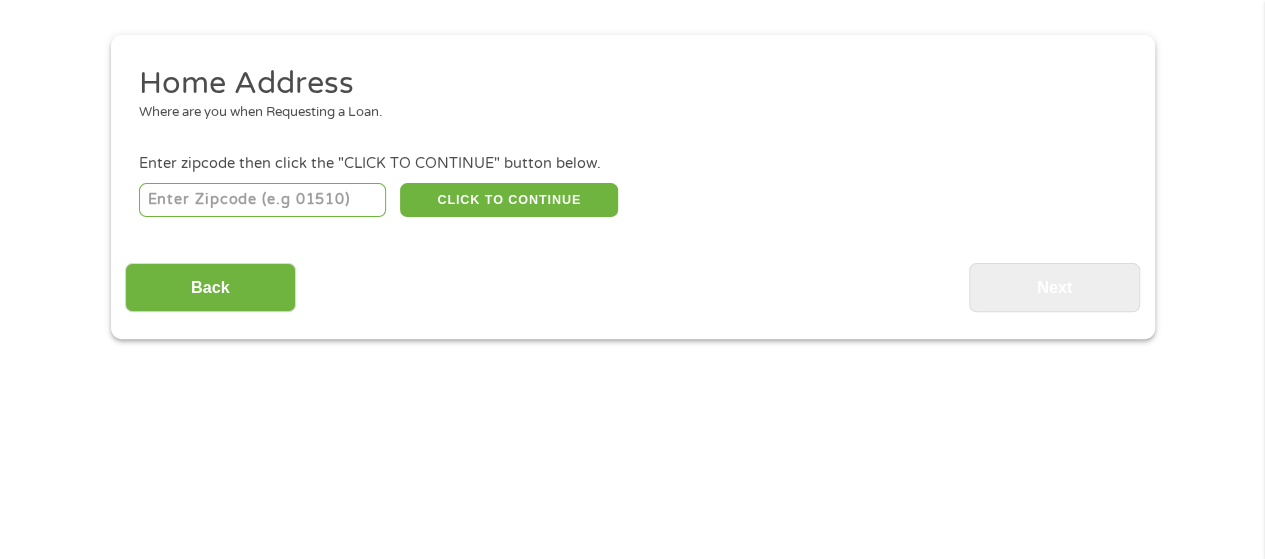 scroll, scrollTop: 8, scrollLeft: 8, axis: both 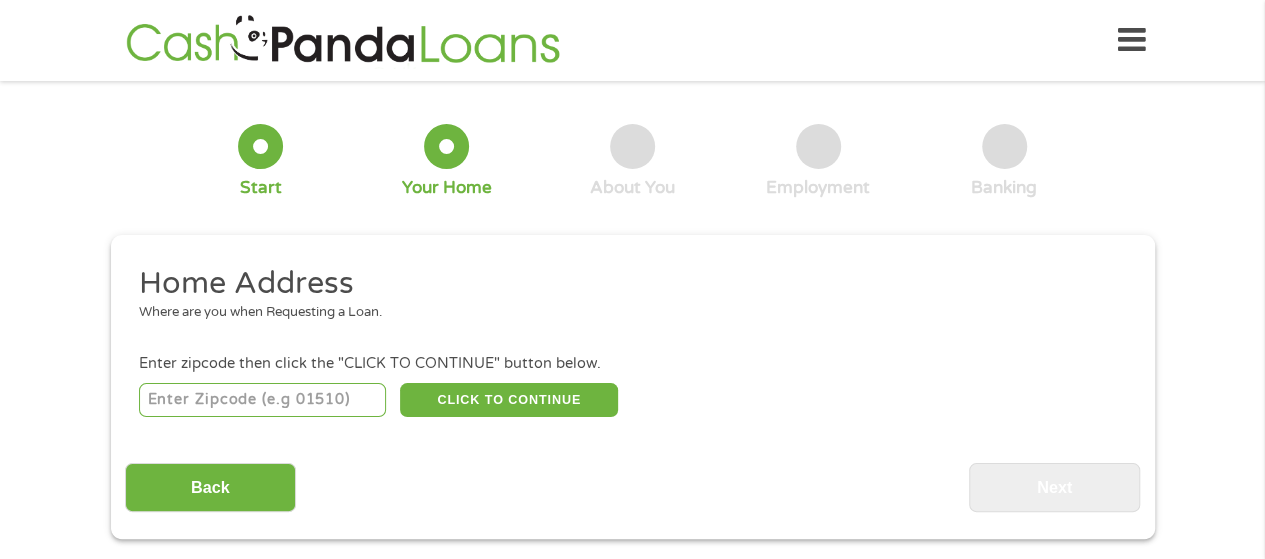click at bounding box center [262, 400] 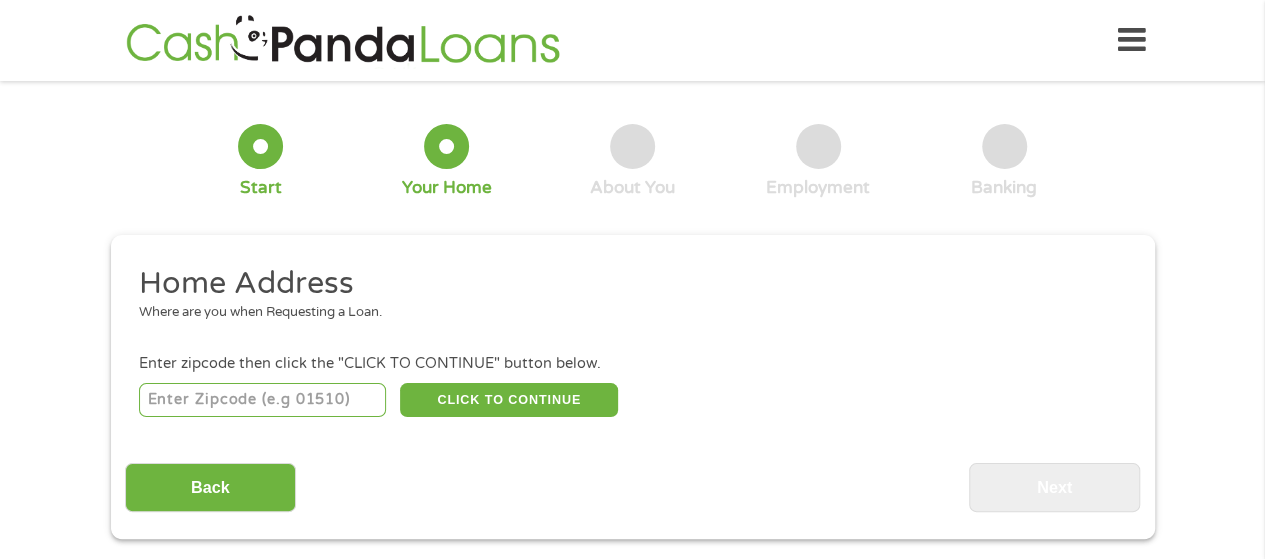type on "01867" 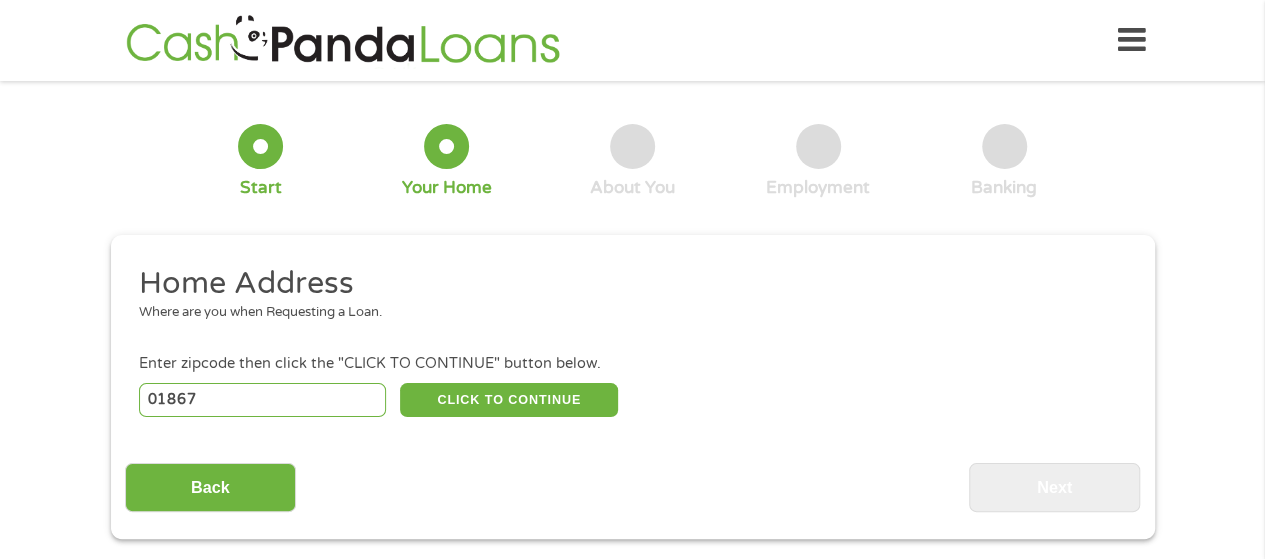 select on "Massachusetts" 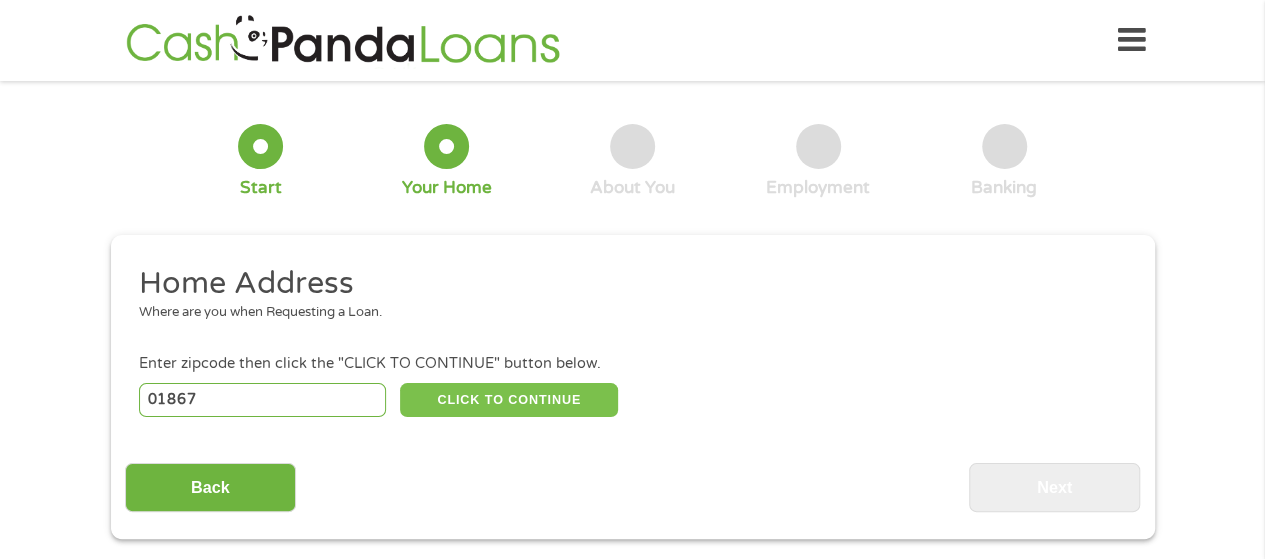 click on "CLICK TO CONTINUE" at bounding box center [509, 400] 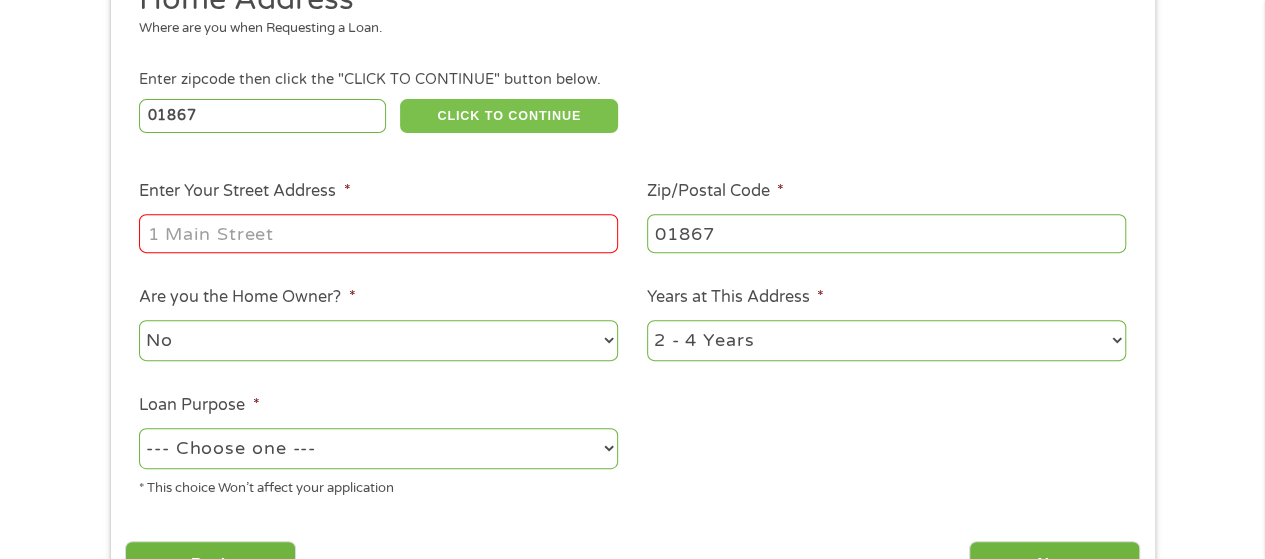 scroll, scrollTop: 300, scrollLeft: 0, axis: vertical 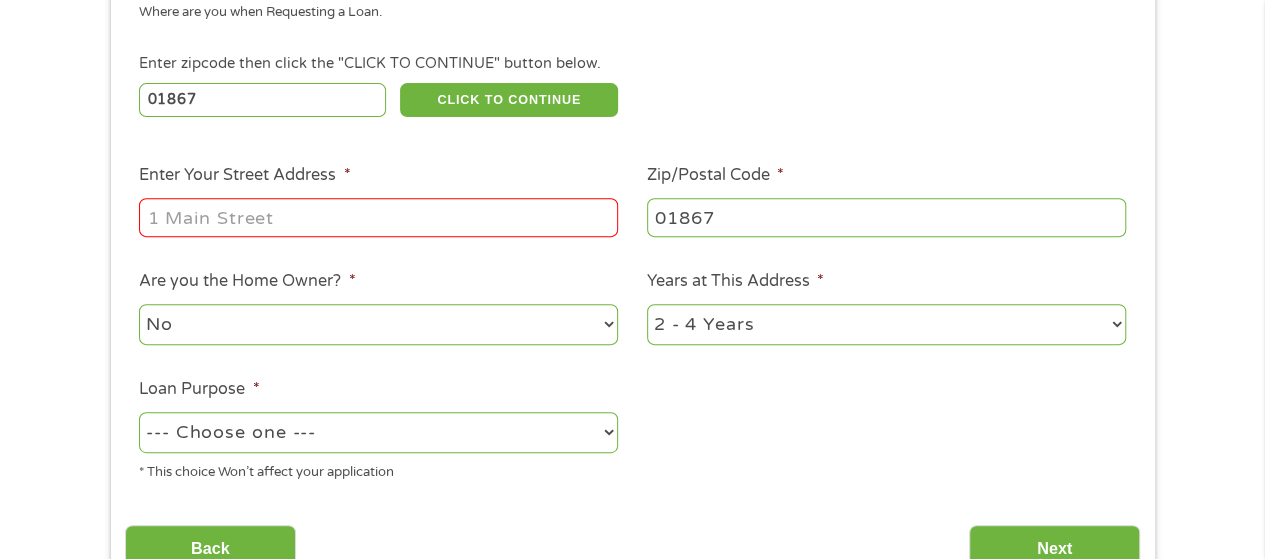 click on "Enter Your Street Address *" at bounding box center (378, 217) 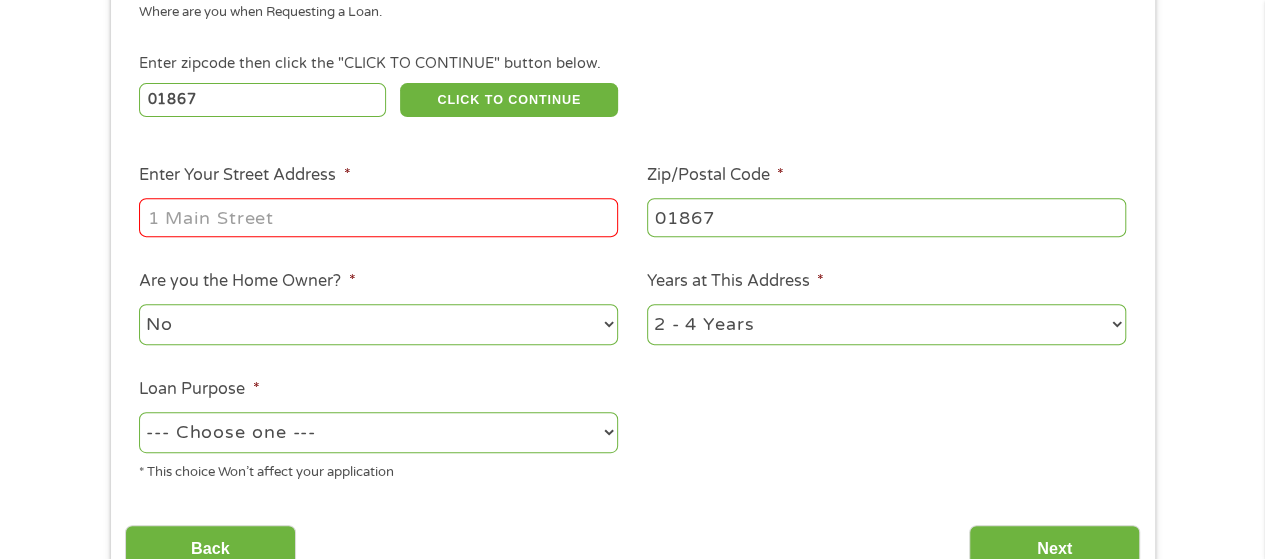 type on "[STREET_ADDRESS]" 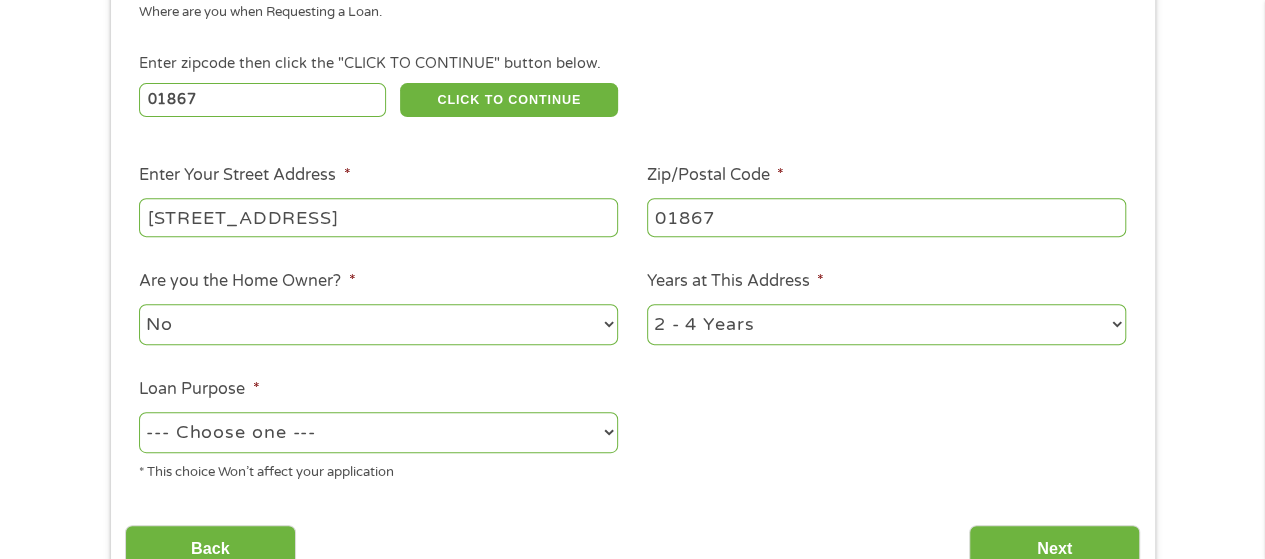 click on "No Yes" at bounding box center [378, 324] 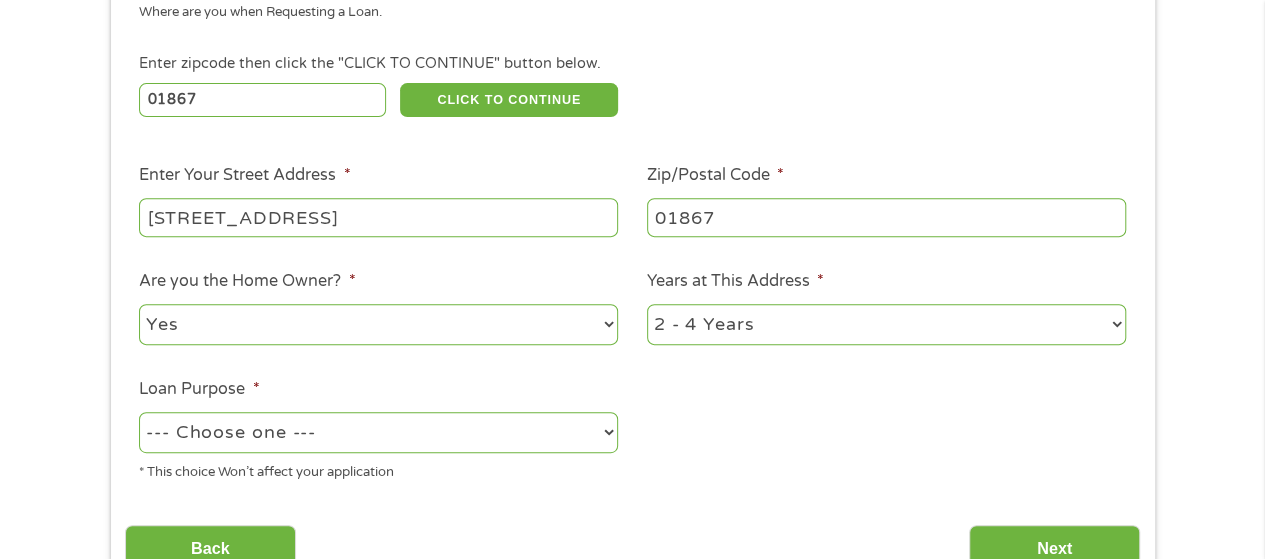 click on "No Yes" at bounding box center [378, 324] 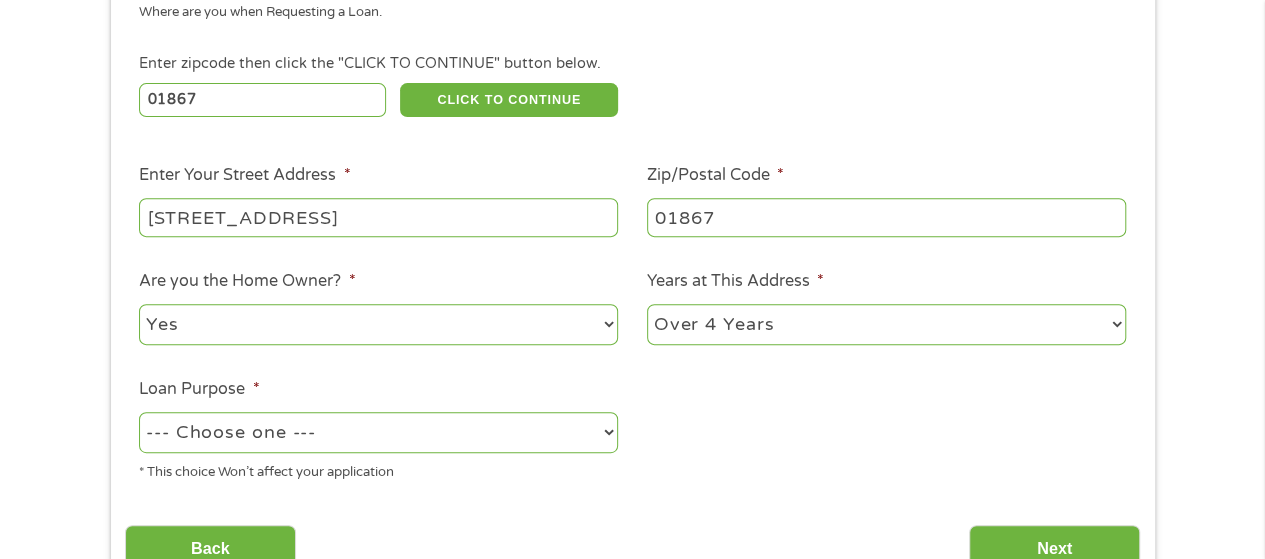 click on "1 Year or less 1 - 2 Years 2 - 4 Years Over 4 Years" at bounding box center (886, 324) 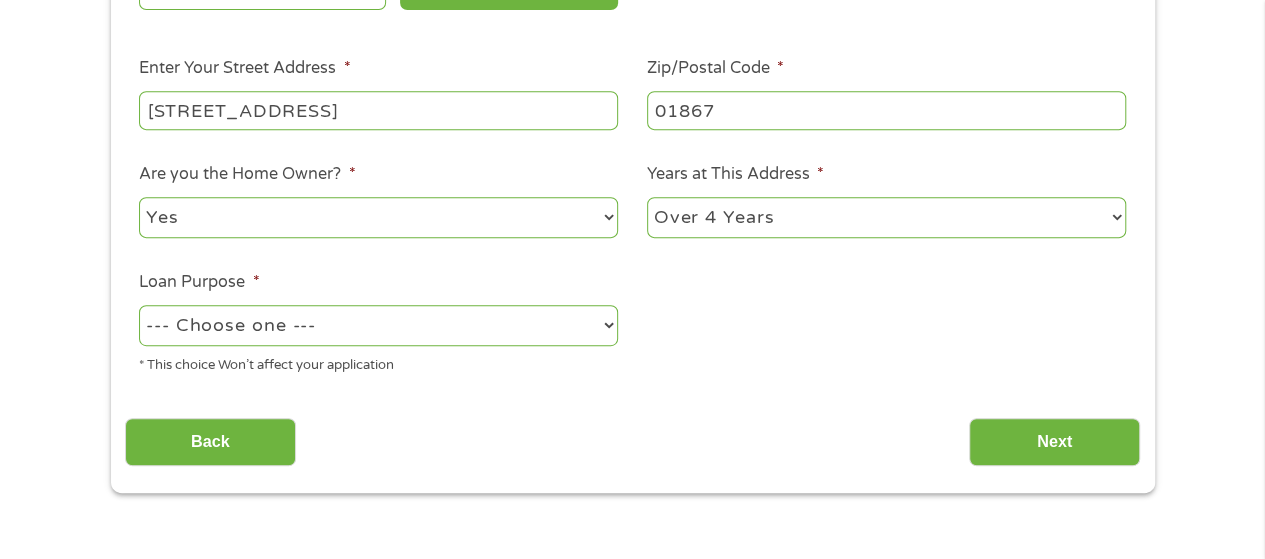 scroll, scrollTop: 500, scrollLeft: 0, axis: vertical 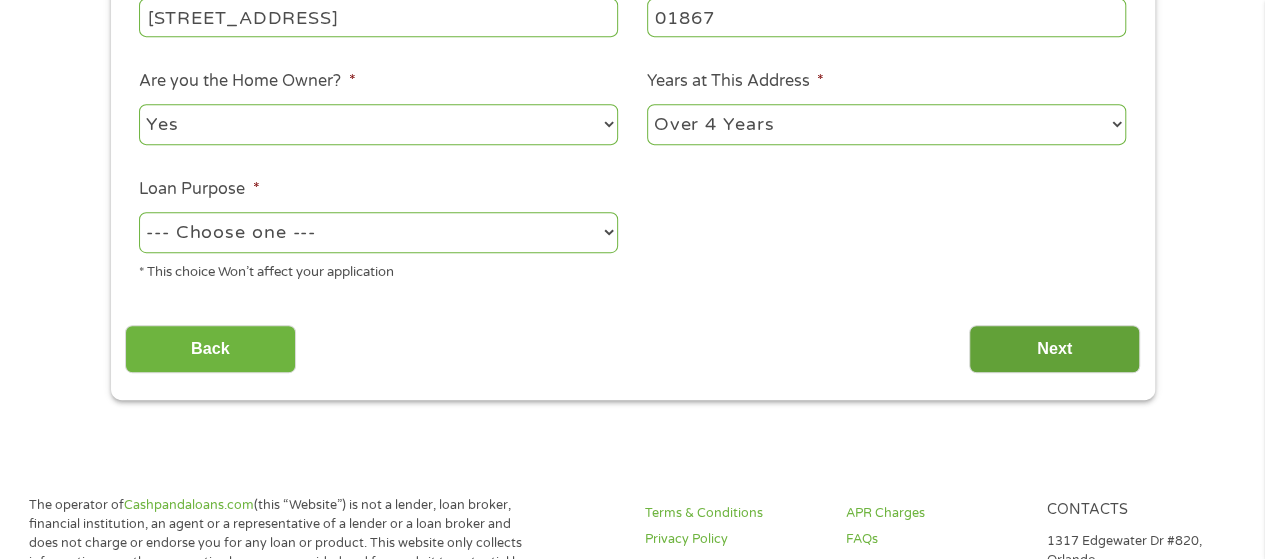 click on "Next" at bounding box center [1054, 349] 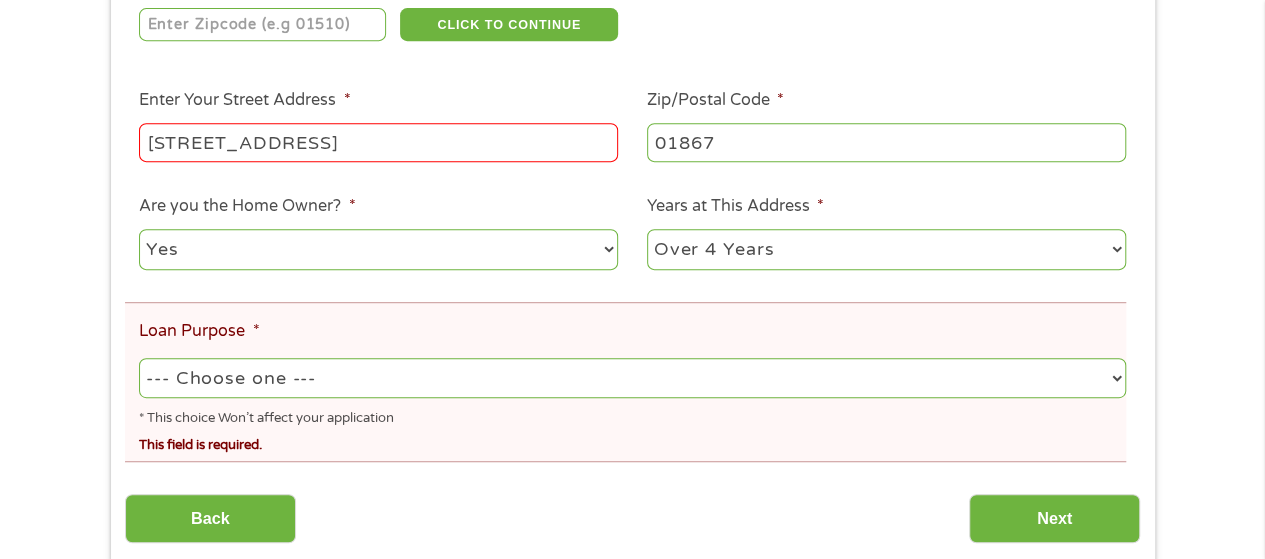 scroll, scrollTop: 8, scrollLeft: 8, axis: both 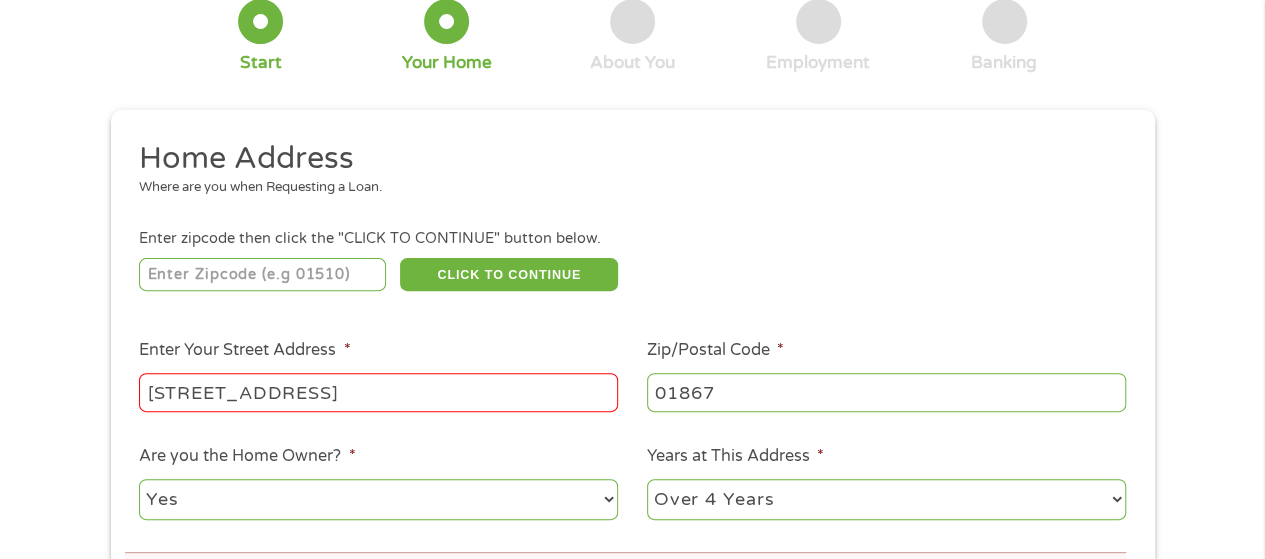 click on "[STREET_ADDRESS]" at bounding box center [378, 392] 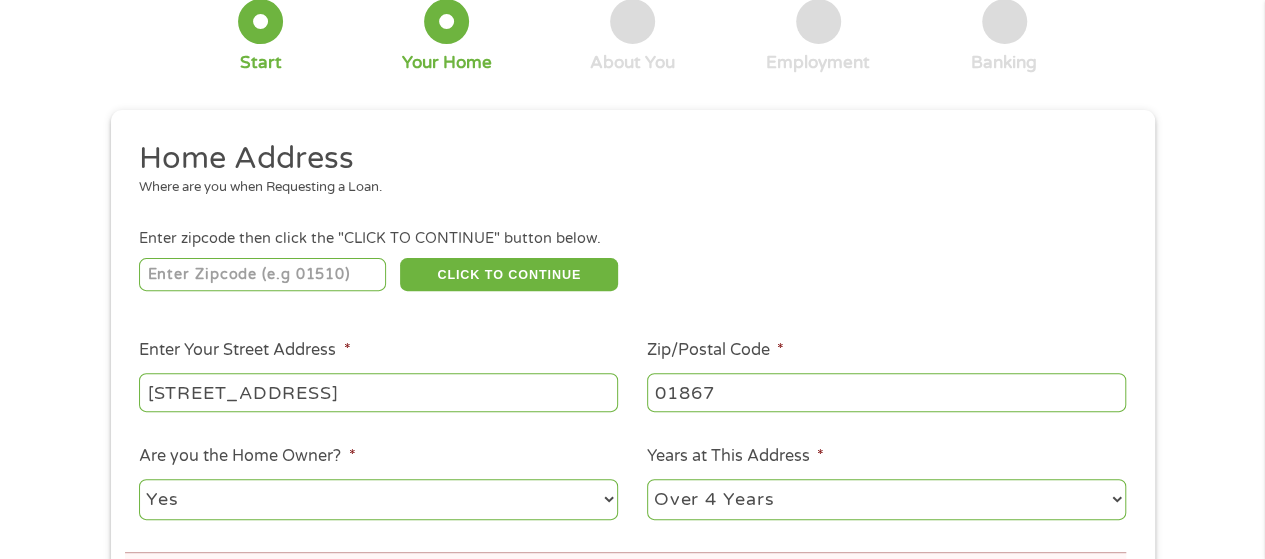 type on "[STREET_ADDRESS]" 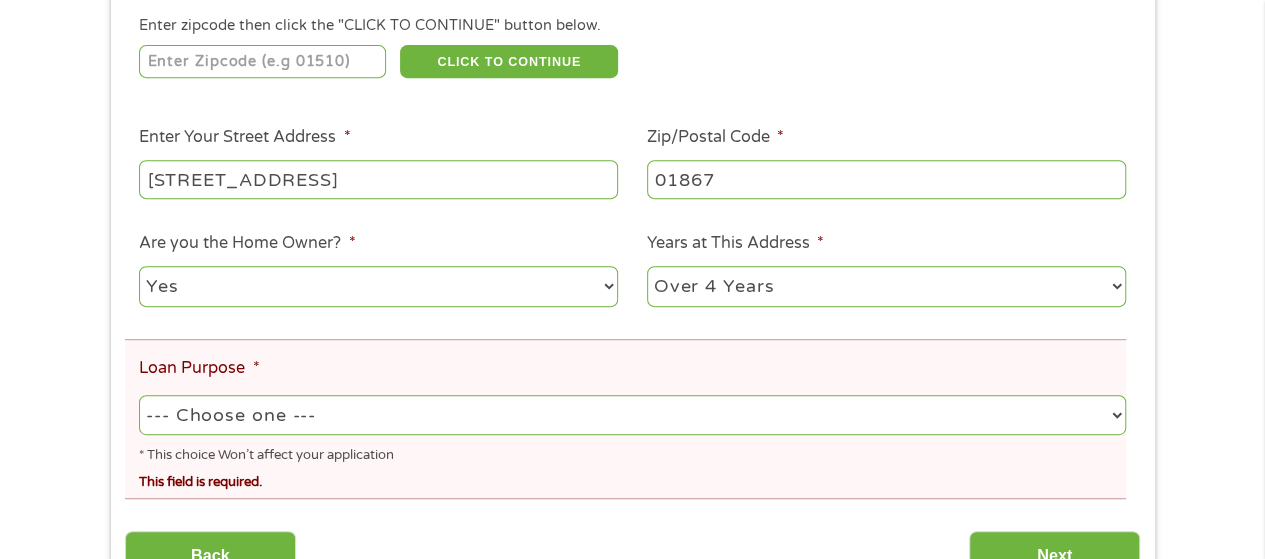 scroll, scrollTop: 500, scrollLeft: 0, axis: vertical 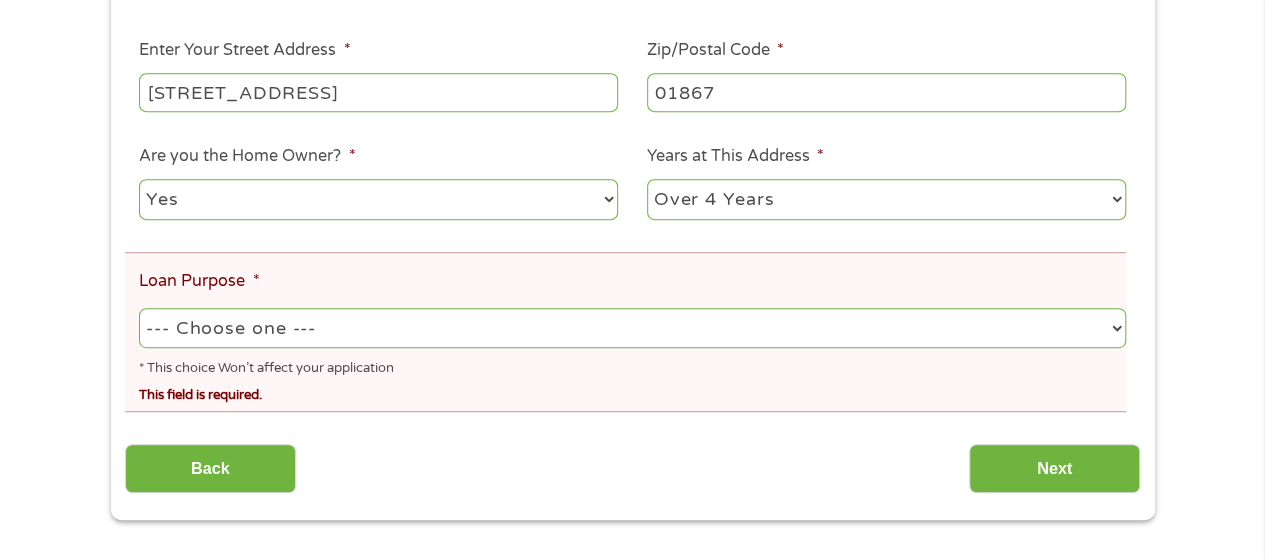 click on "--- Choose one --- Pay Bills Debt Consolidation Home Improvement Major Purchase Car Loan Short Term Cash Medical Expenses Other" at bounding box center (632, 328) 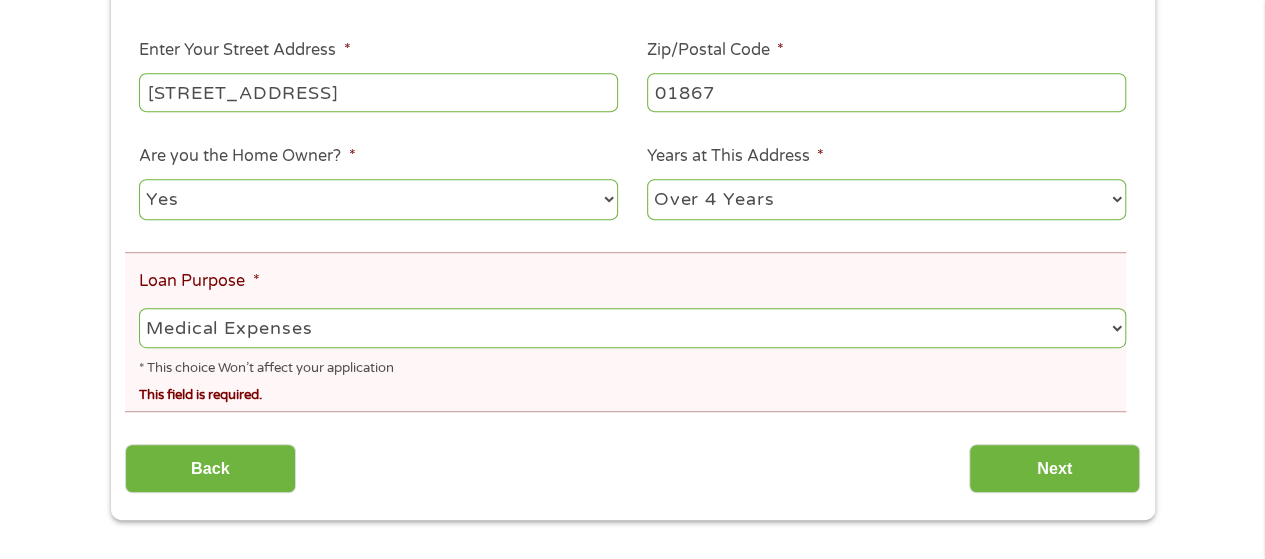 click on "--- Choose one --- Pay Bills Debt Consolidation Home Improvement Major Purchase Car Loan Short Term Cash Medical Expenses Other" at bounding box center (632, 328) 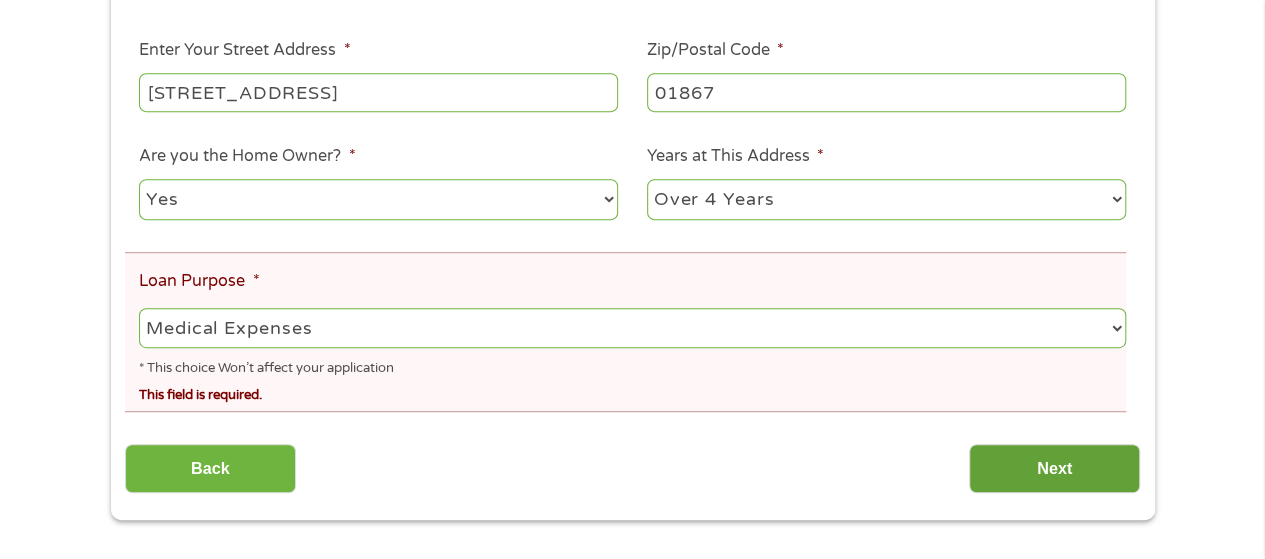 click on "Next" at bounding box center [1054, 468] 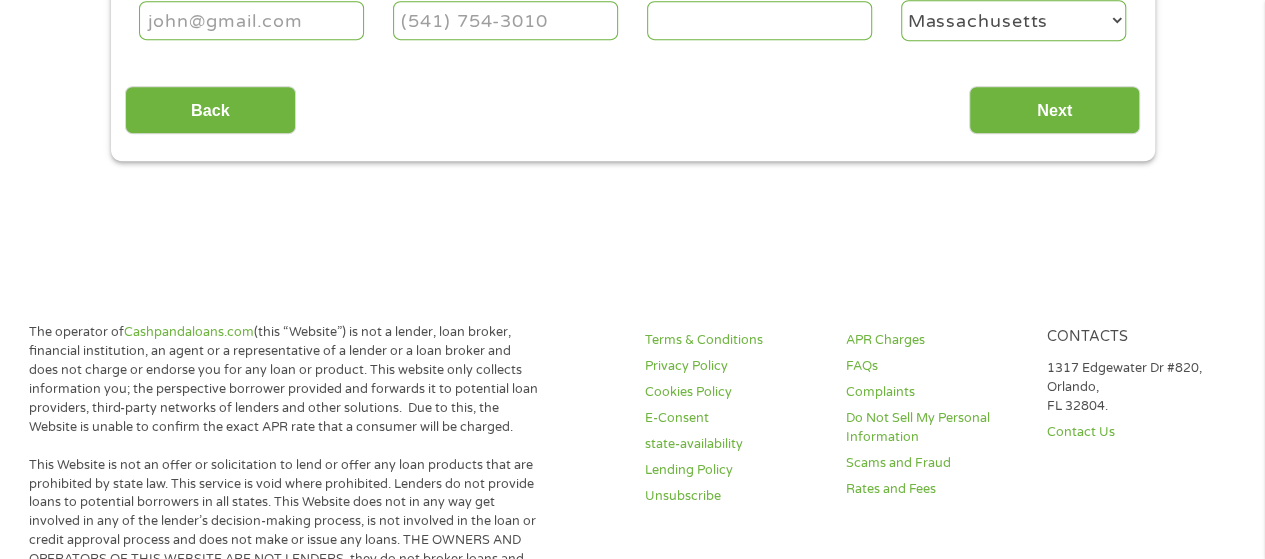 scroll, scrollTop: 8, scrollLeft: 8, axis: both 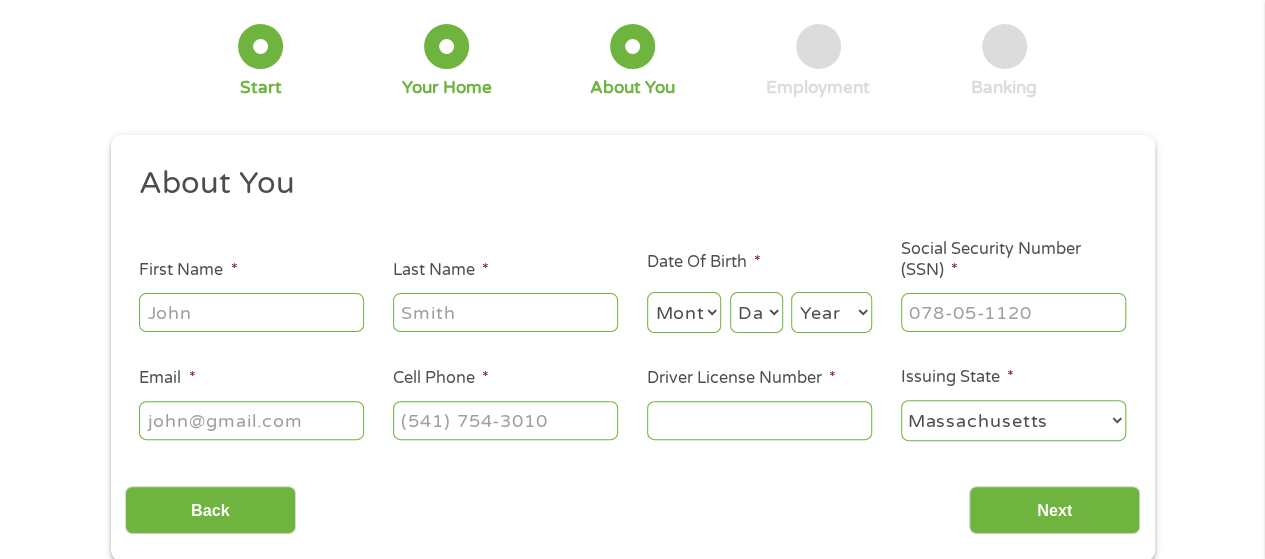 click on "First Name *" at bounding box center [251, 312] 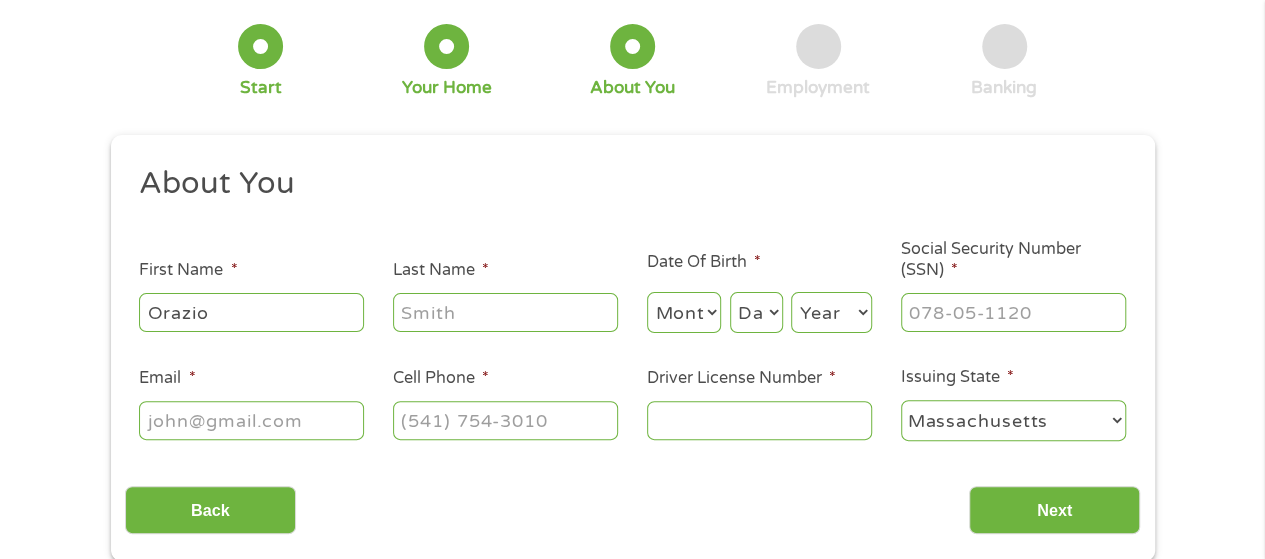 type on "Orazio" 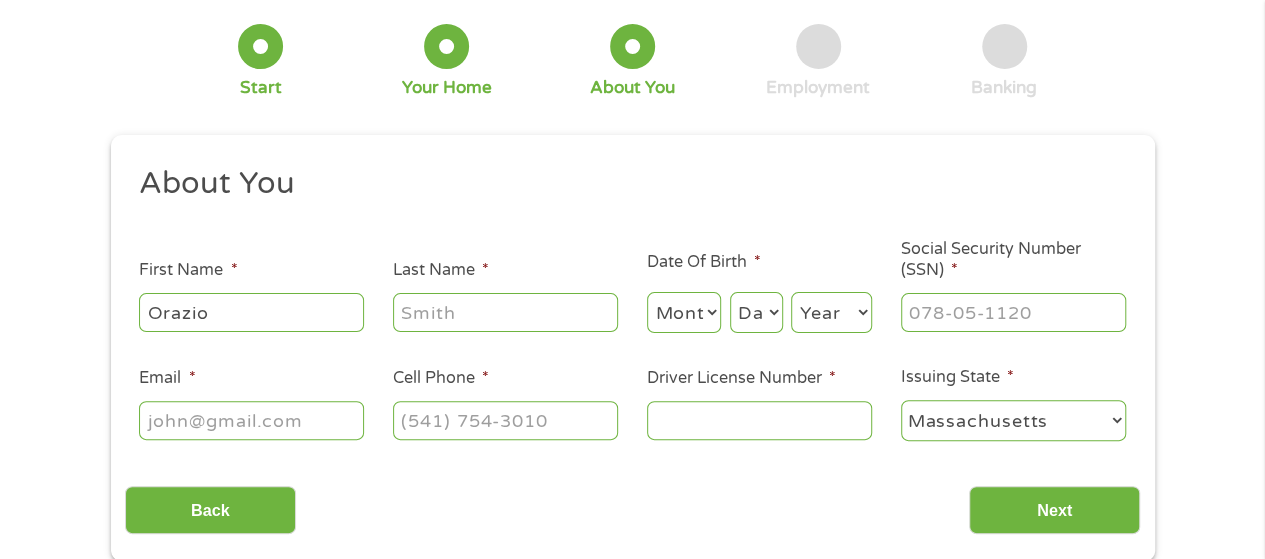 click on "Last Name *" at bounding box center [505, 312] 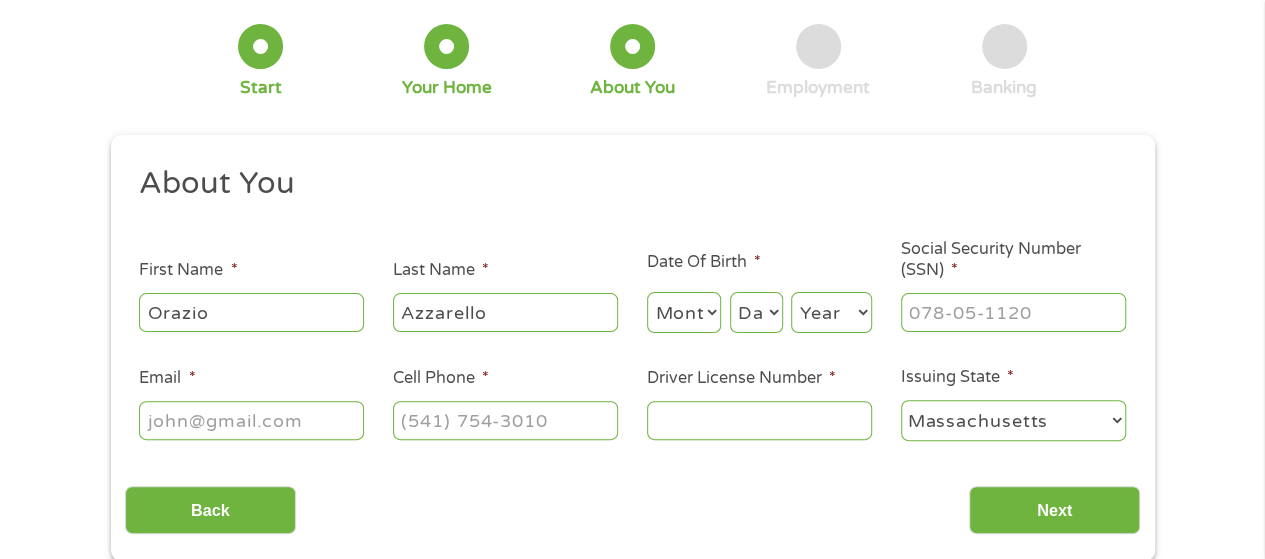 type on "[EMAIL]" 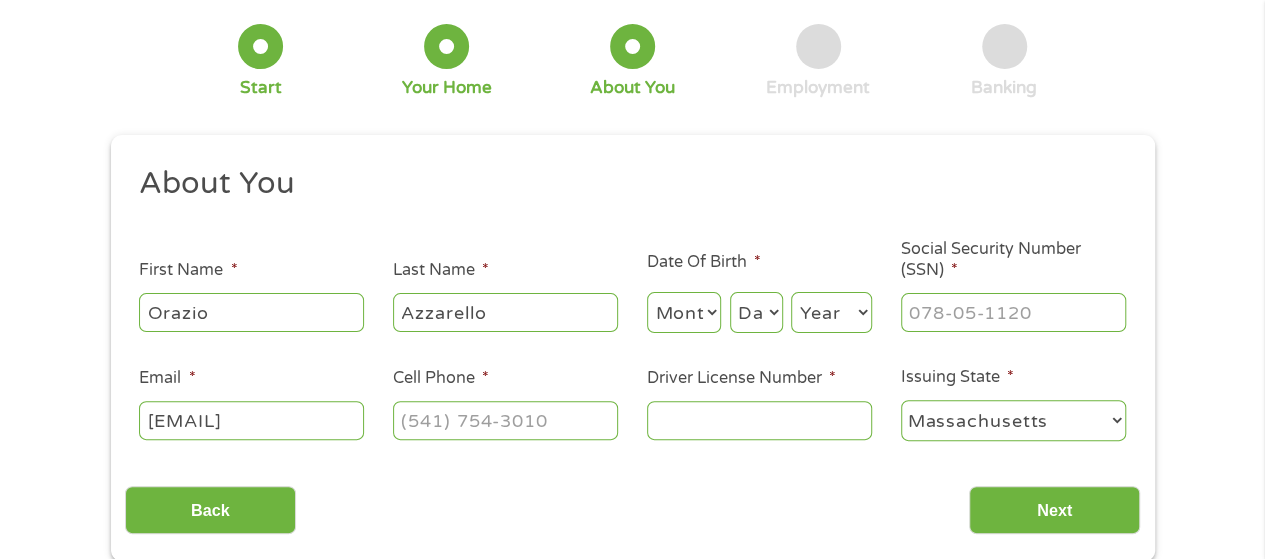 type on "[PHONE]" 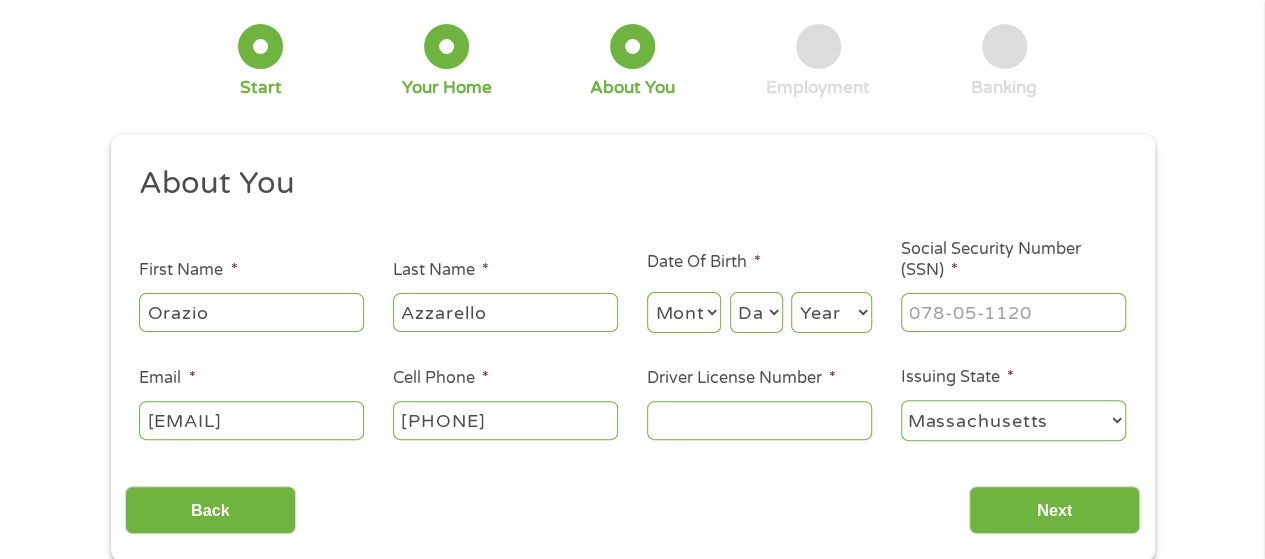 click on "[EMAIL]" at bounding box center (251, 420) 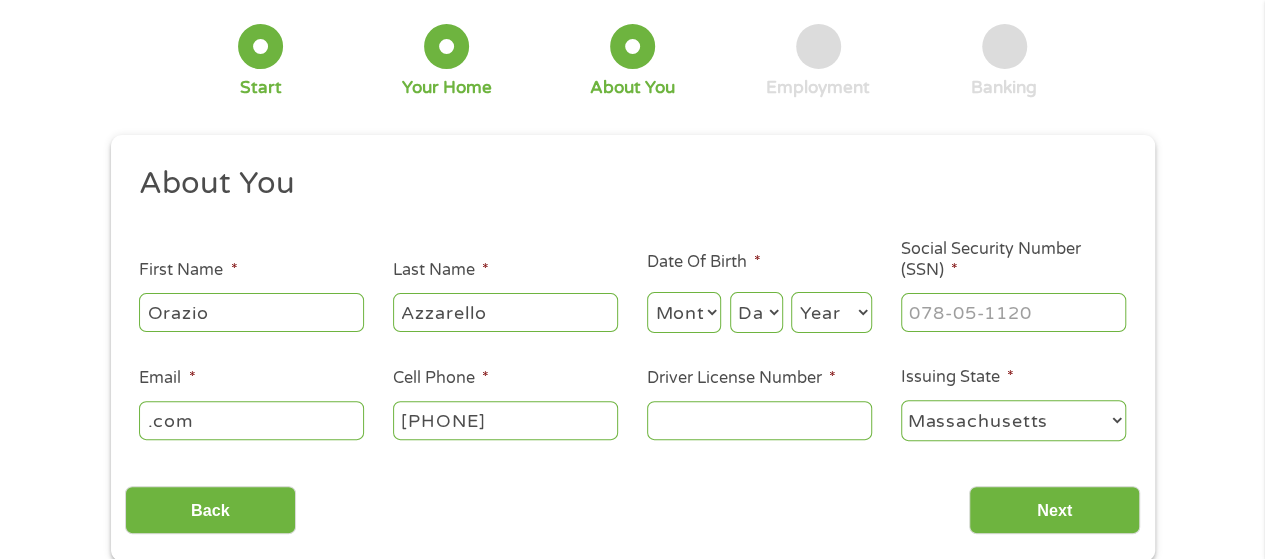 click on ".com" at bounding box center [251, 420] 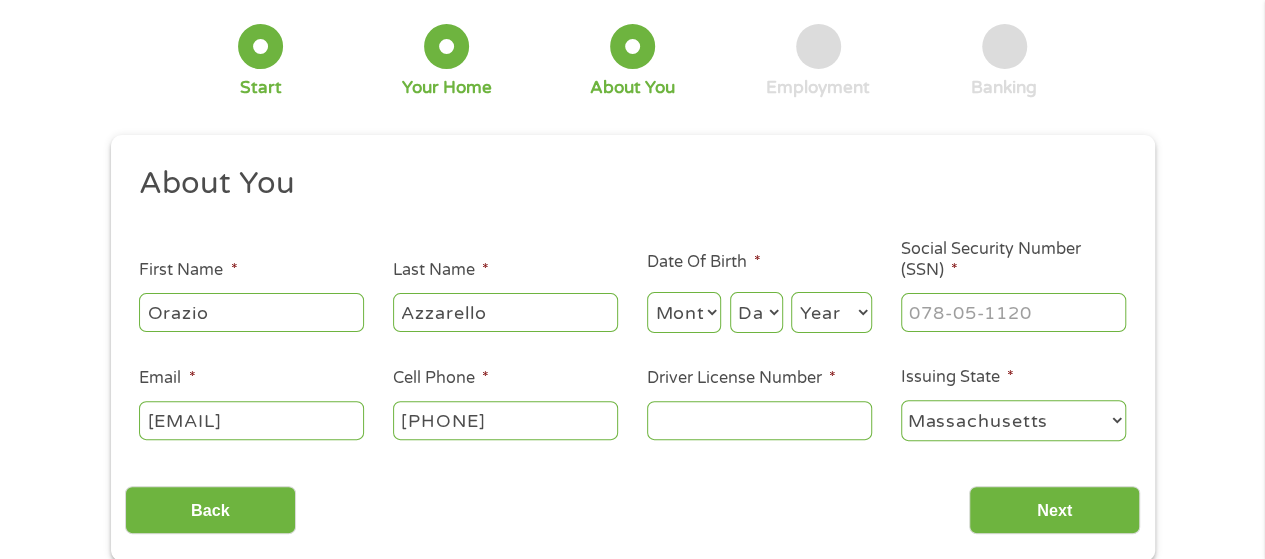 type on "[EMAIL]" 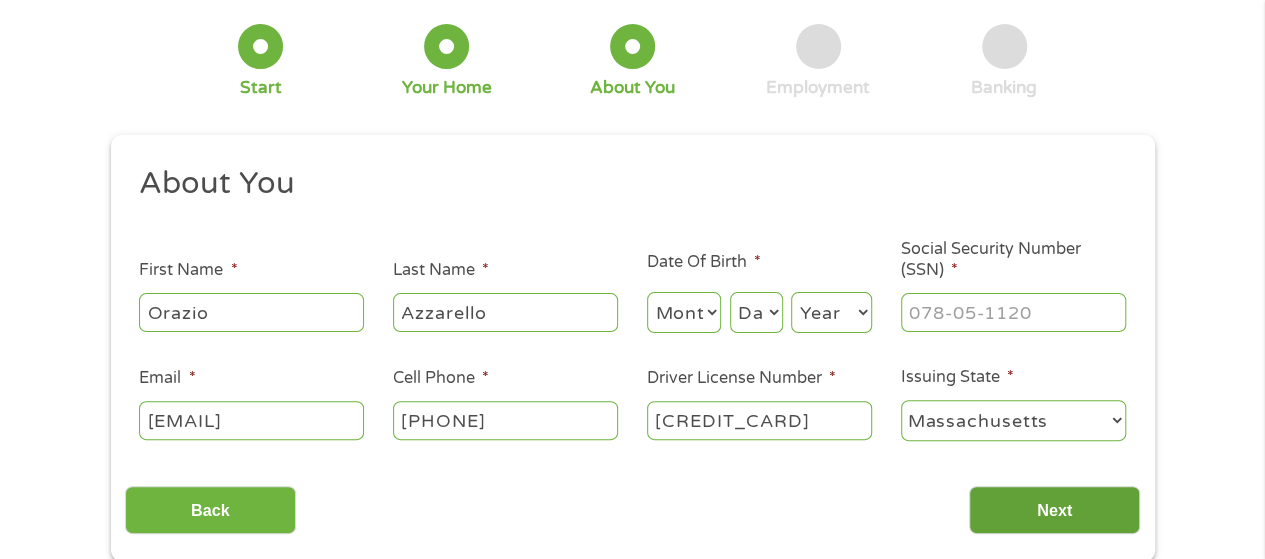 type on "[CREDIT_CARD]" 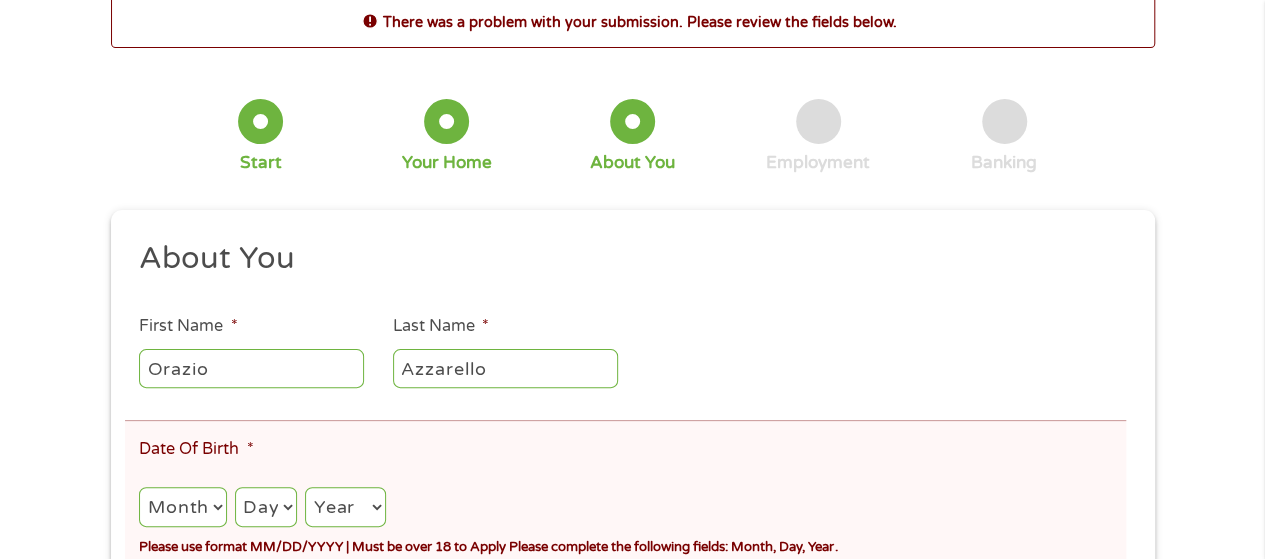 scroll, scrollTop: 8, scrollLeft: 8, axis: both 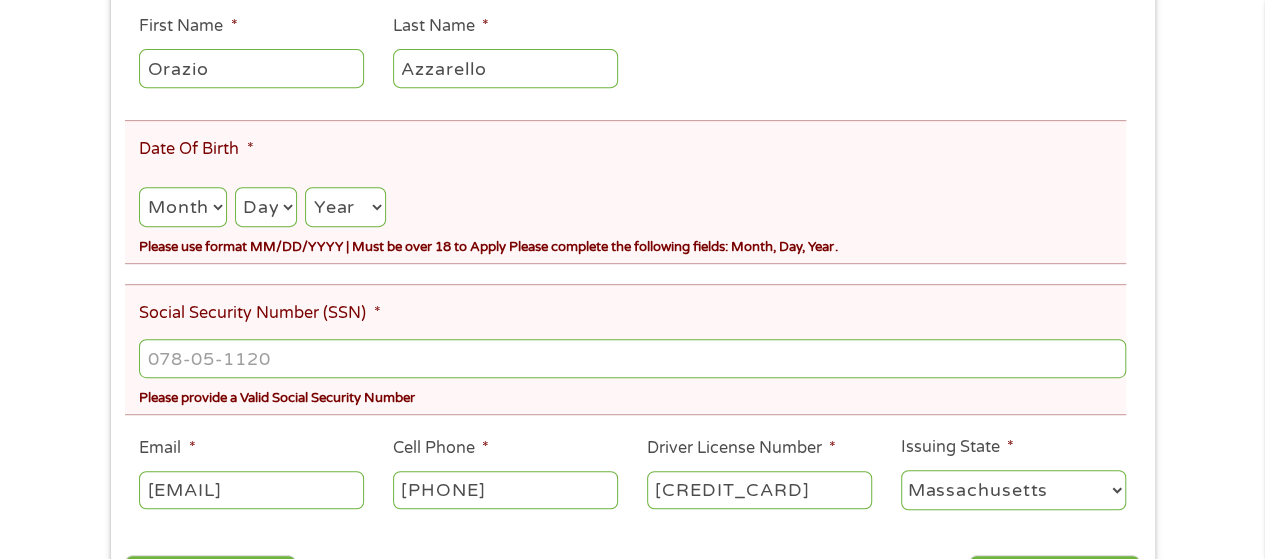 click on "Month 1 2 3 4 5 6 7 8 9 10 11 12" at bounding box center [182, 207] 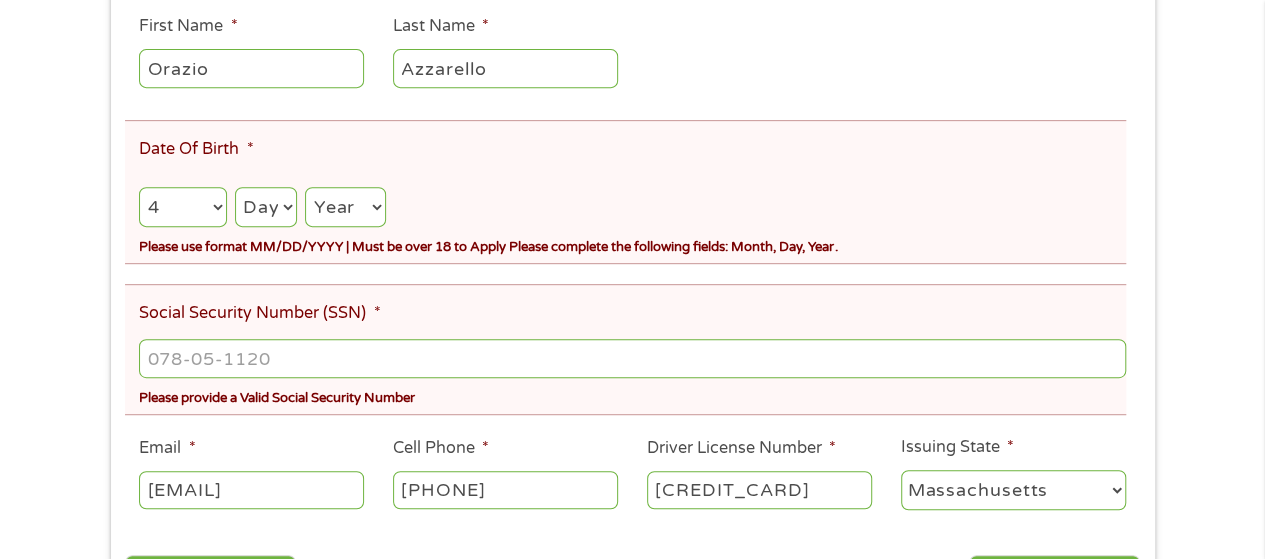 click on "Month 1 2 3 4 5 6 7 8 9 10 11 12" at bounding box center [182, 207] 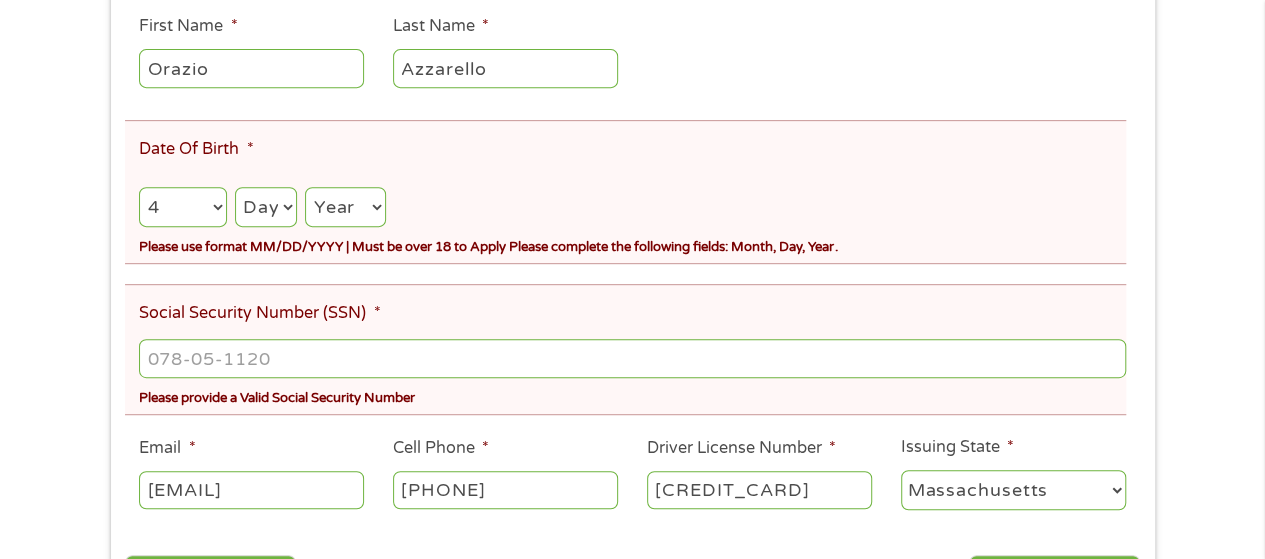 click on "Day 1 2 3 4 5 6 7 8 9 10 11 12 13 14 15 16 17 18 19 20 21 22 23 24 25 26 27 28 29 30 31" at bounding box center (266, 207) 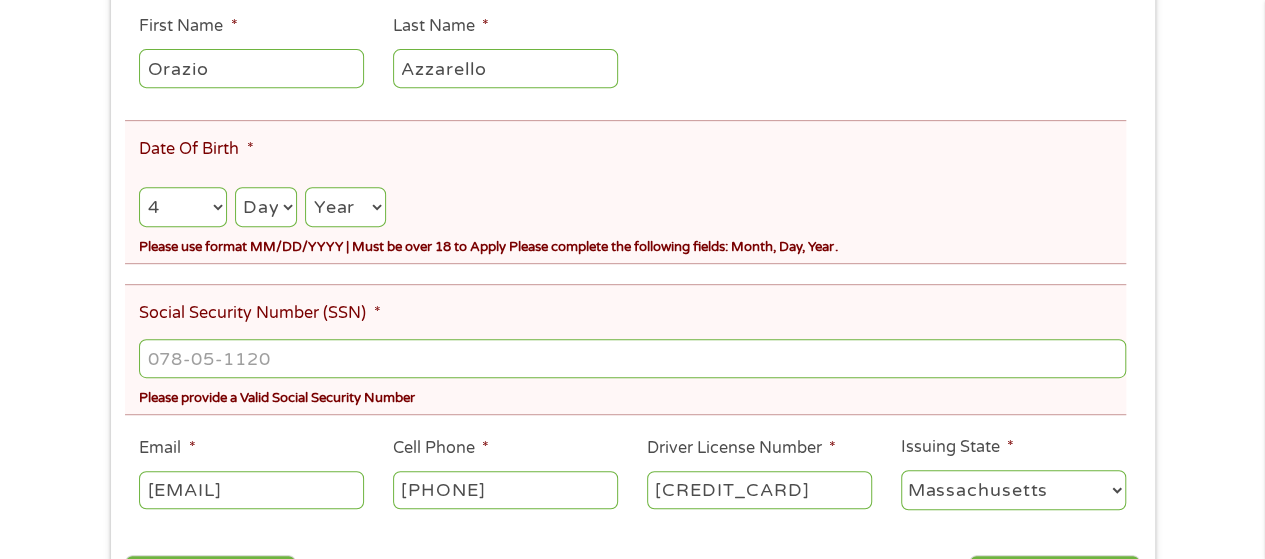 select on "8" 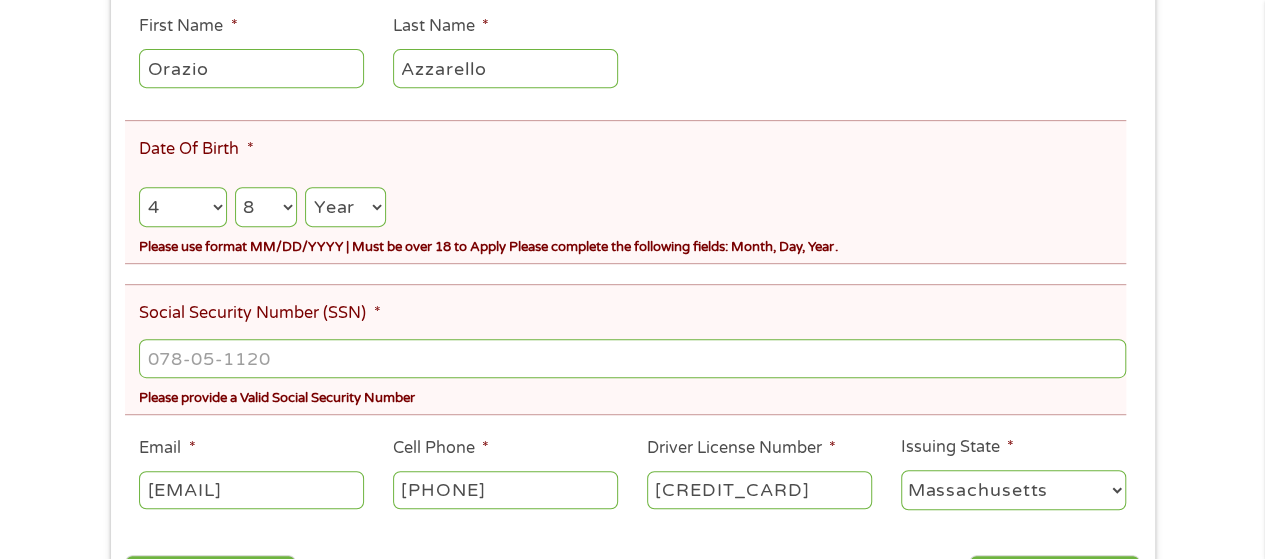 click on "Day 1 2 3 4 5 6 7 8 9 10 11 12 13 14 15 16 17 18 19 20 21 22 23 24 25 26 27 28 29 30 31" at bounding box center [266, 207] 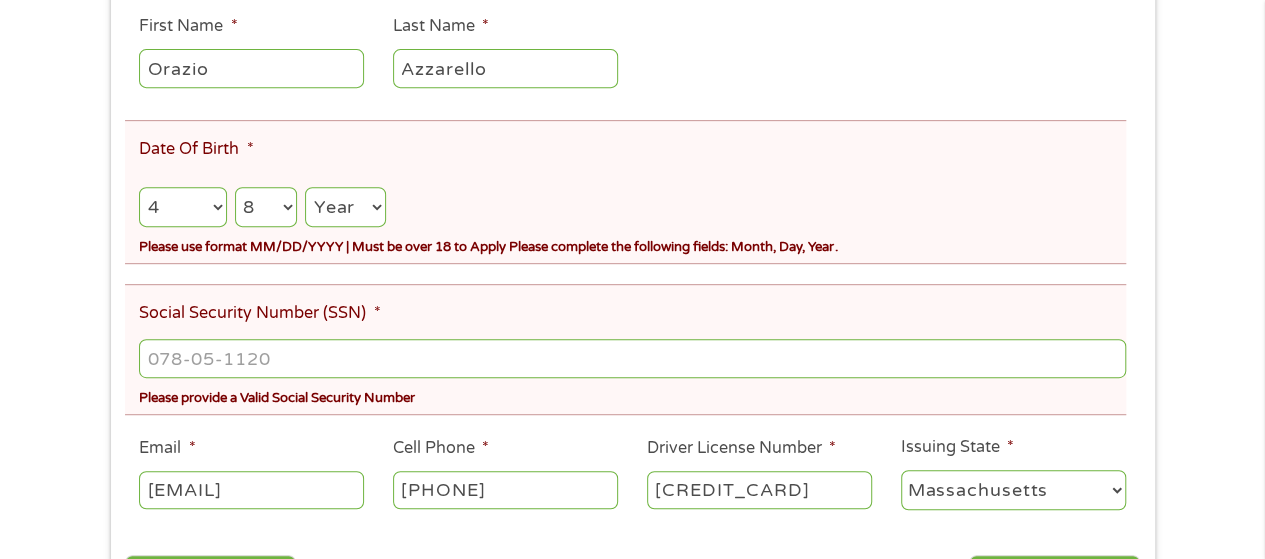 select on "1976" 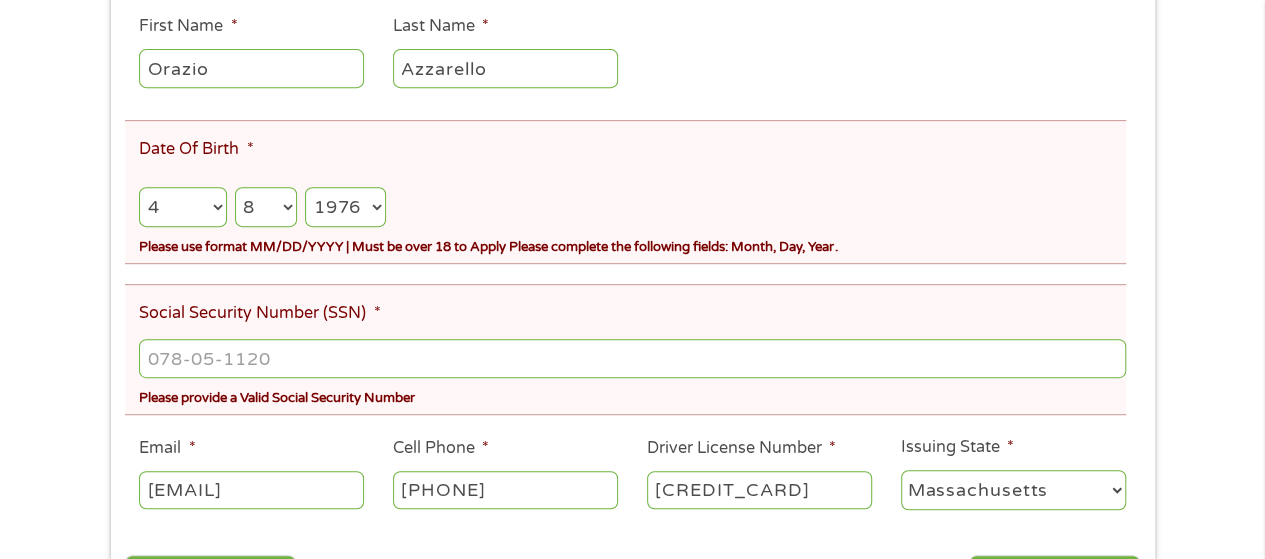 click on "Year 2007 2006 2005 2004 2003 2002 2001 2000 1999 1998 1997 1996 1995 1994 1993 1992 1991 1990 1989 1988 1987 1986 1985 1984 1983 1982 1981 1980 1979 1978 1977 1976 1975 1974 1973 1972 1971 1970 1969 1968 1967 1966 1965 1964 1963 1962 1961 1960 1959 1958 1957 1956 1955 1954 1953 1952 1951 1950 1949 1948 1947 1946 1945 1944 1943 1942 1941 1940 1939 1938 1937 1936 1935 1934 1933 1932 1931 1930 1929 1928 1927 1926 1925 1924 1923 1922 1921 1920" at bounding box center (345, 207) 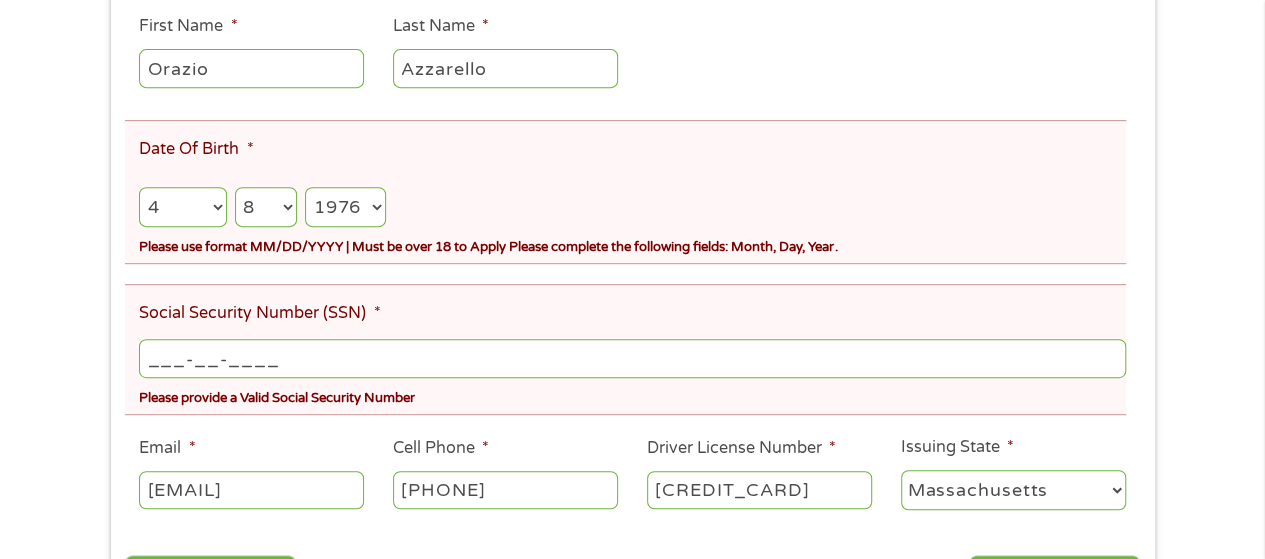 click on "___-__-____" at bounding box center (632, 358) 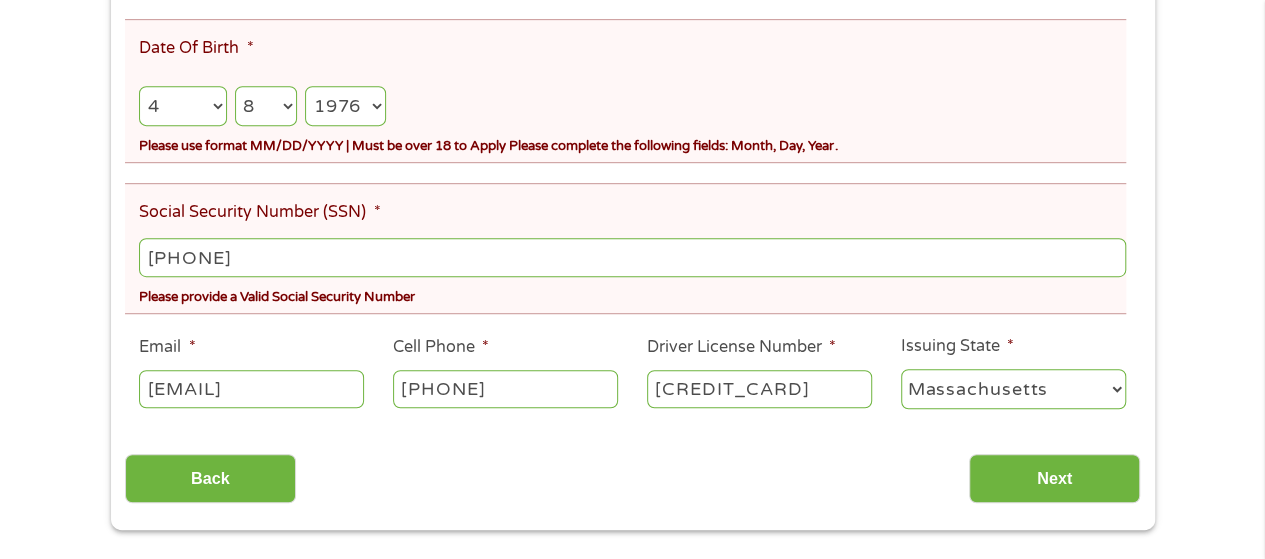 scroll, scrollTop: 600, scrollLeft: 0, axis: vertical 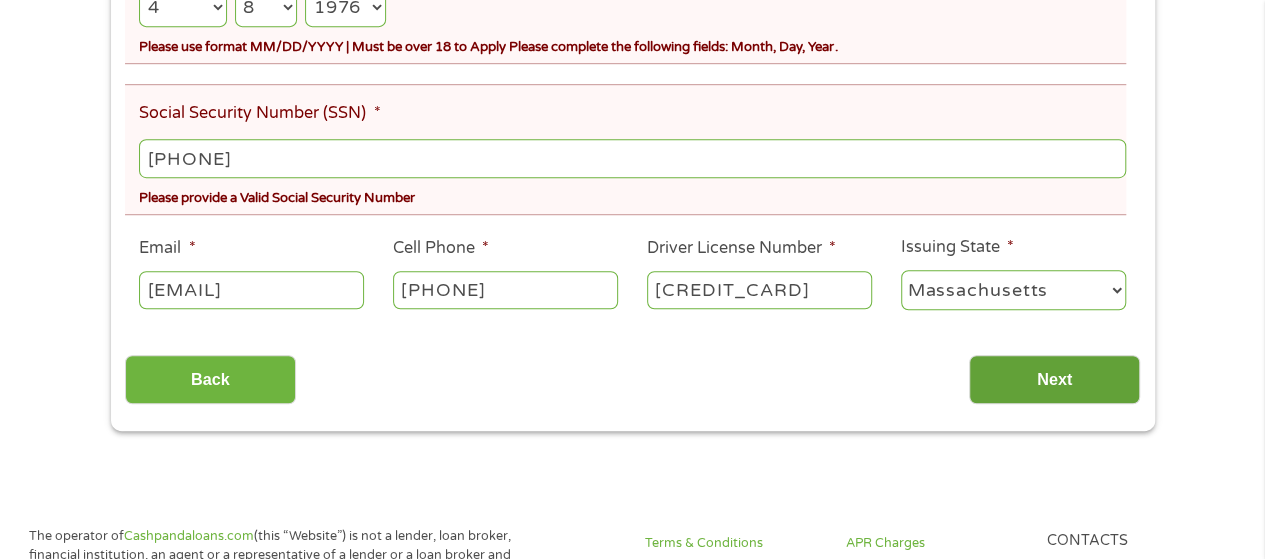 click on "Next" at bounding box center [1054, 379] 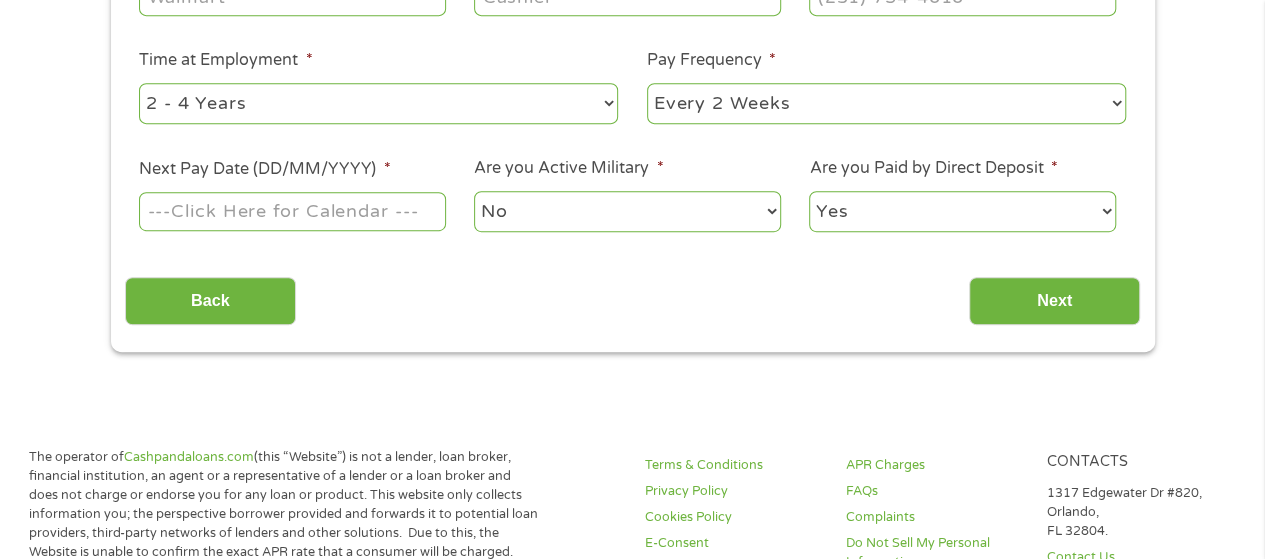 scroll, scrollTop: 8, scrollLeft: 8, axis: both 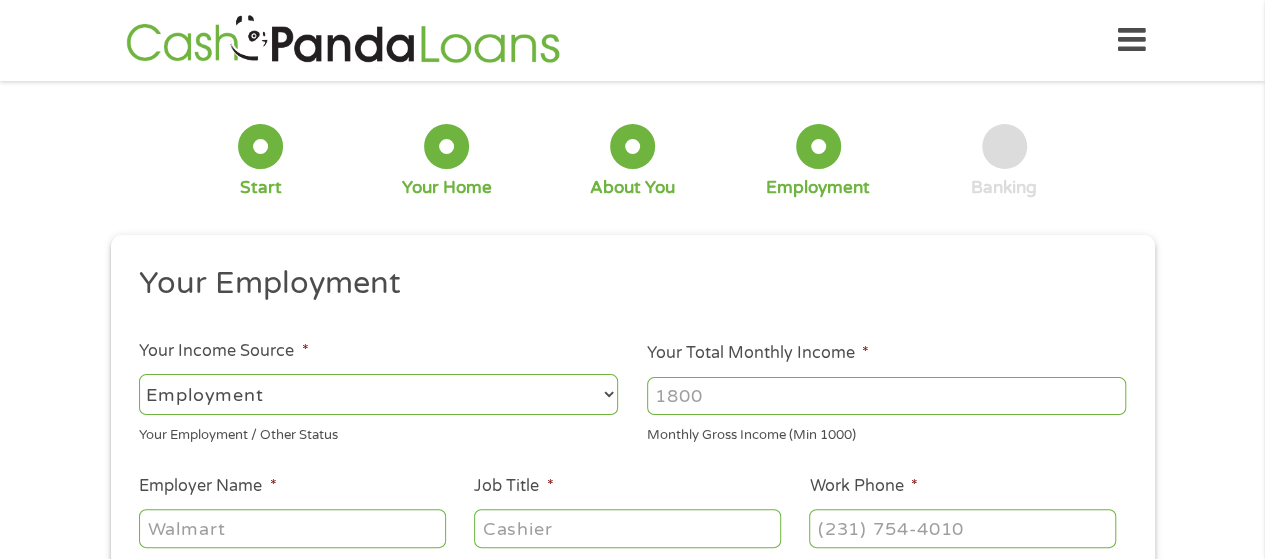 click on "--- Choose one --- Employment Self Employed Benefits" at bounding box center (378, 394) 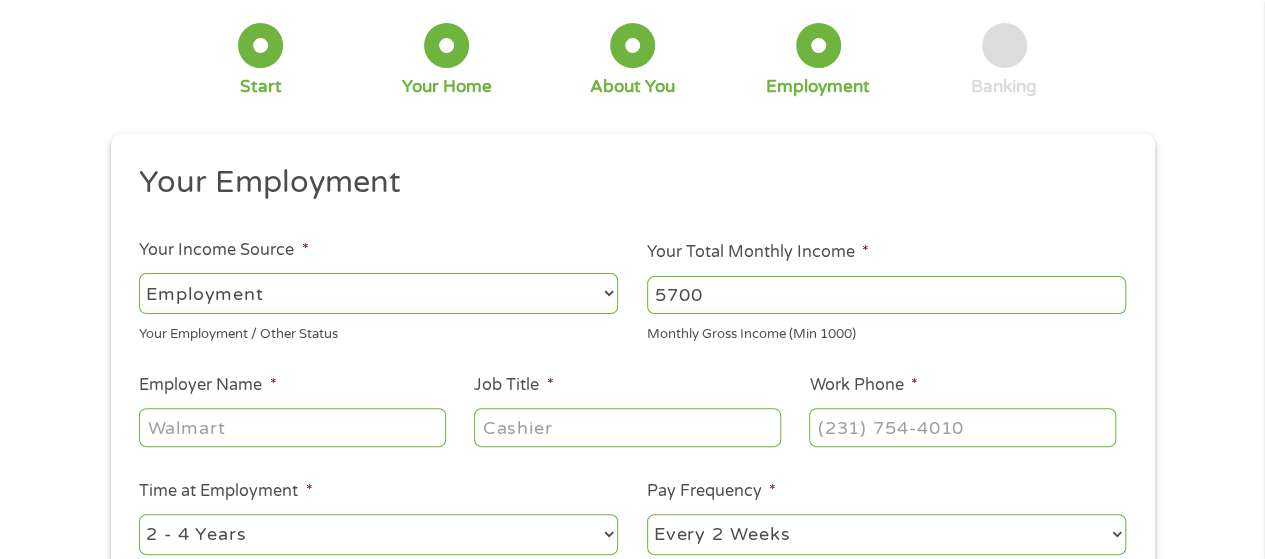 scroll, scrollTop: 200, scrollLeft: 0, axis: vertical 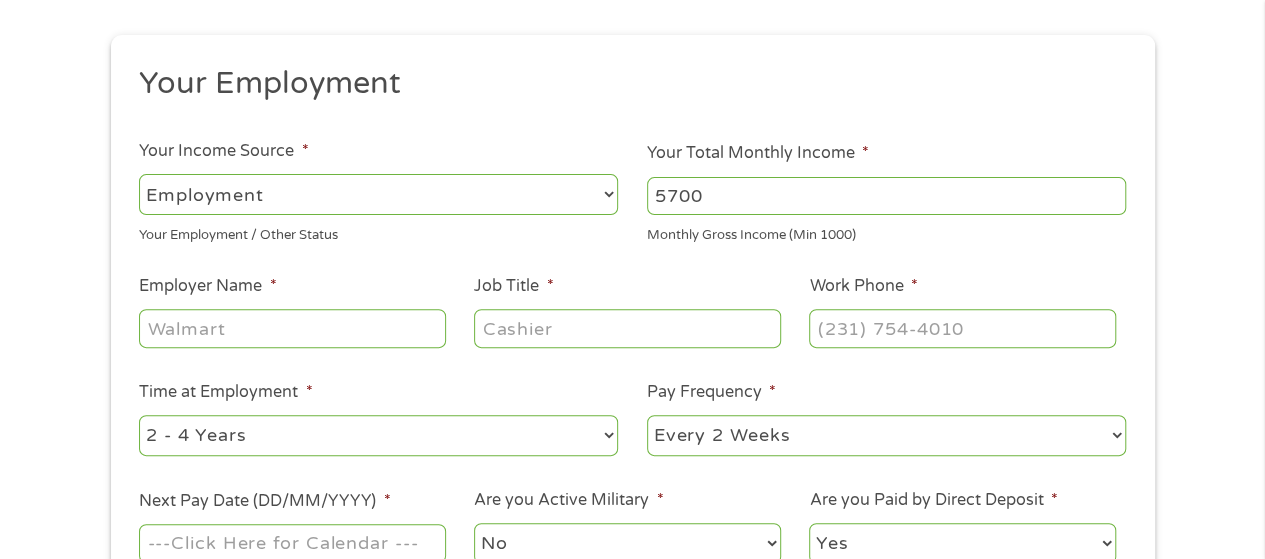 type on "5700" 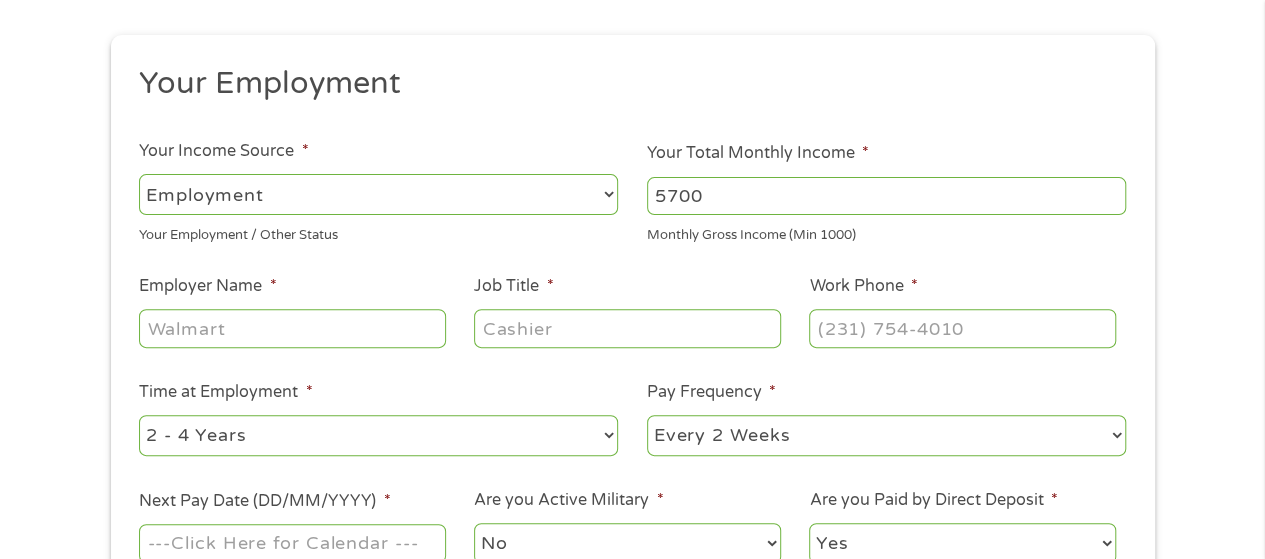 click on "Employer Name *" at bounding box center (292, 328) 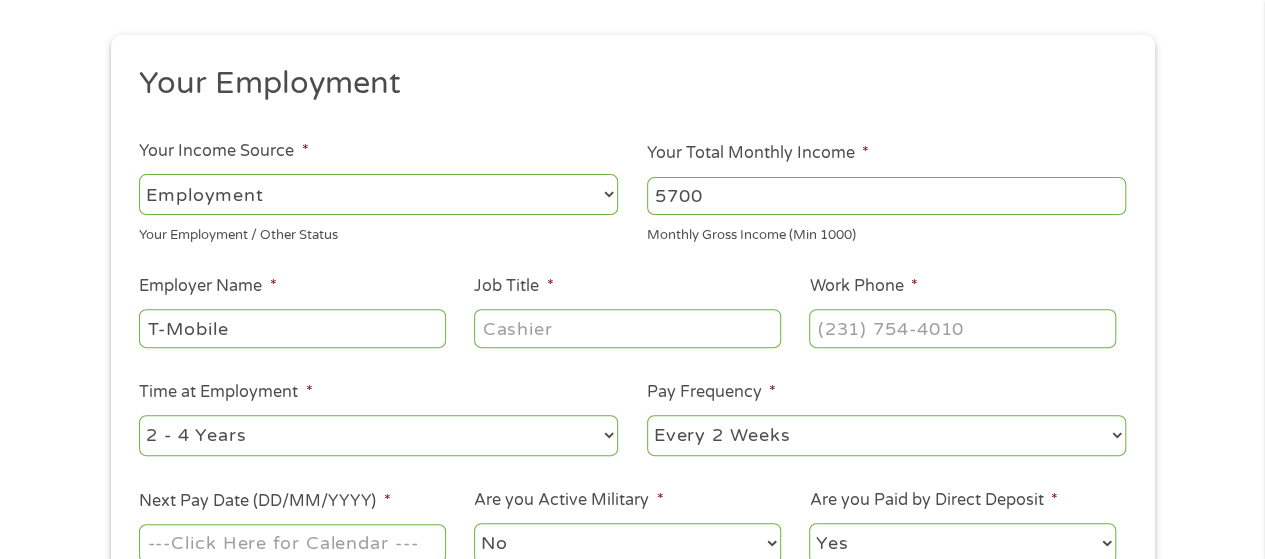 type on "T-Mobile" 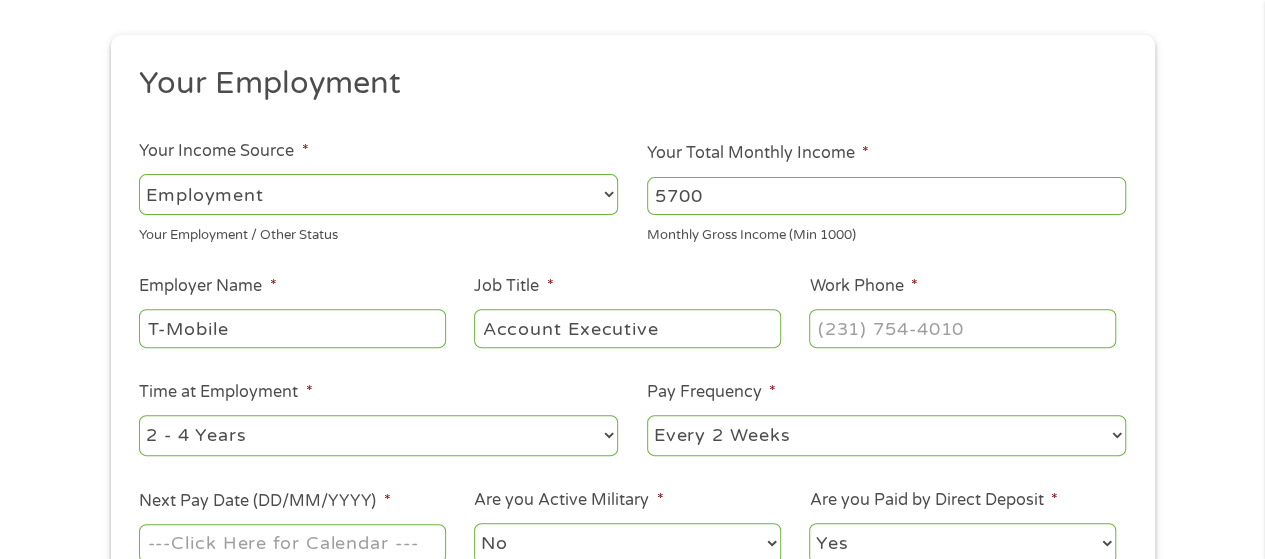 type on "Account Executive" 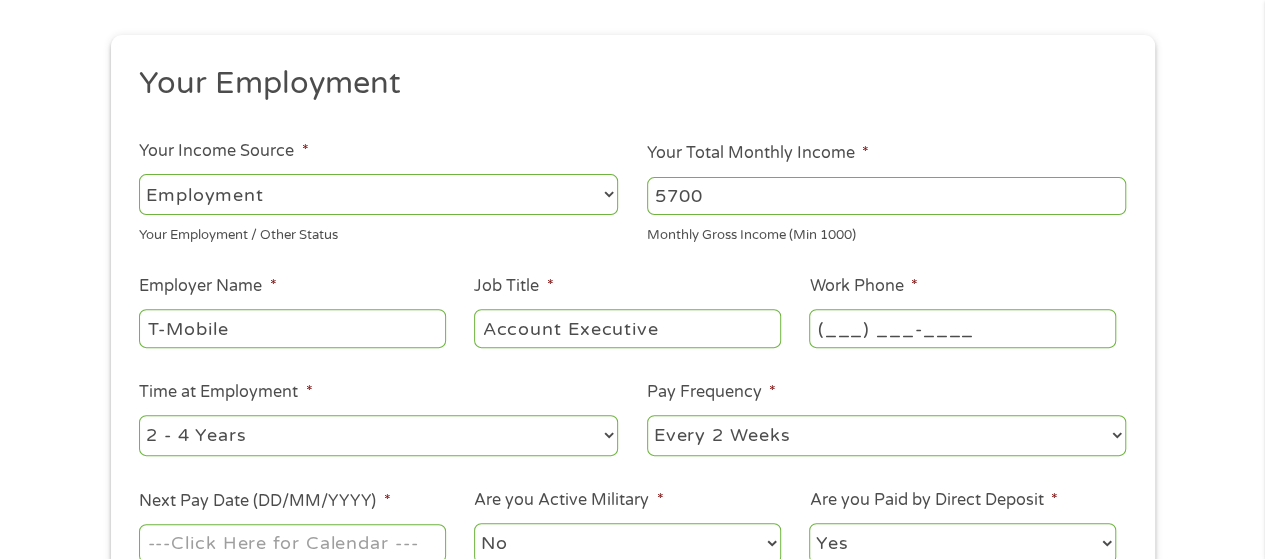 click on "(___) ___-____" at bounding box center [962, 328] 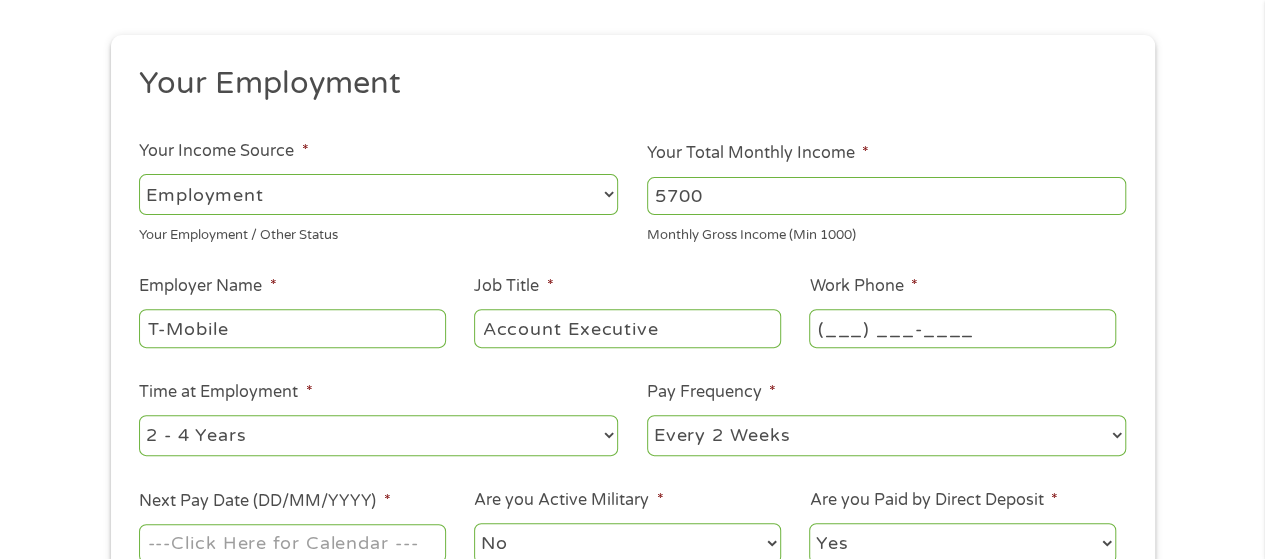 type on "[PHONE]" 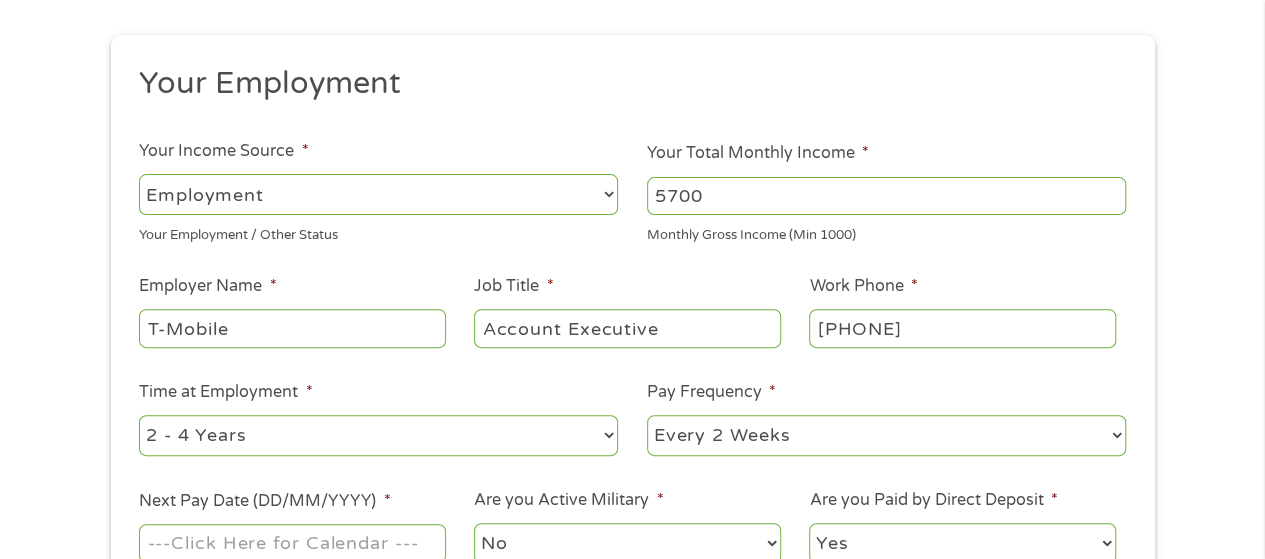click on "--- Choose one --- 1 Year or less 1 - 2 Years 2 - 4 Years Over 4 Years" at bounding box center [378, 435] 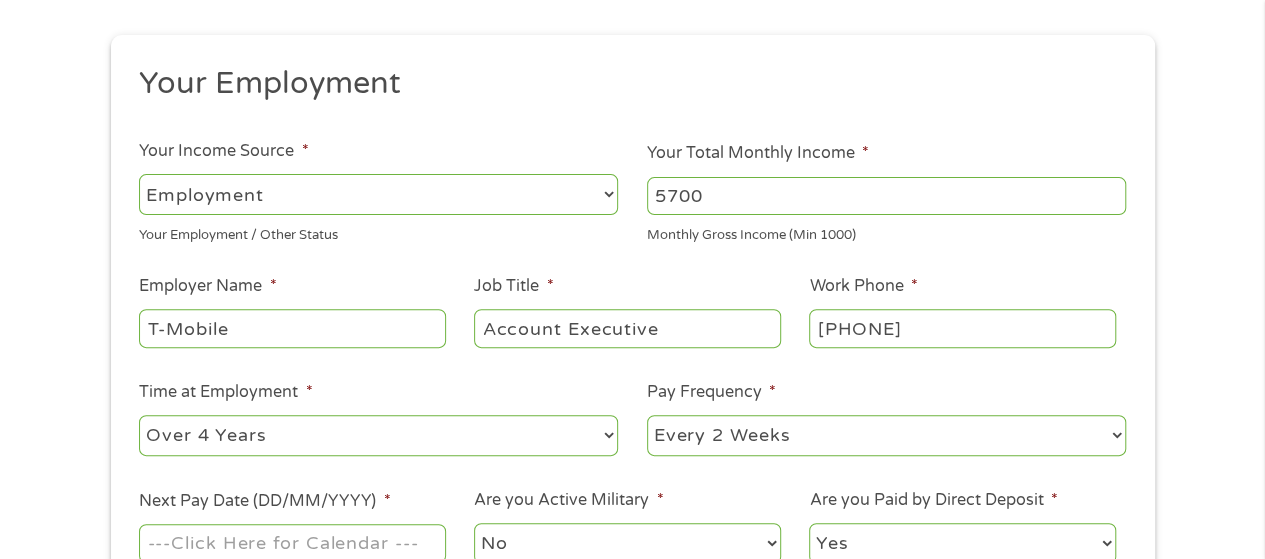 click on "--- Choose one --- 1 Year or less 1 - 2 Years 2 - 4 Years Over 4 Years" at bounding box center (378, 435) 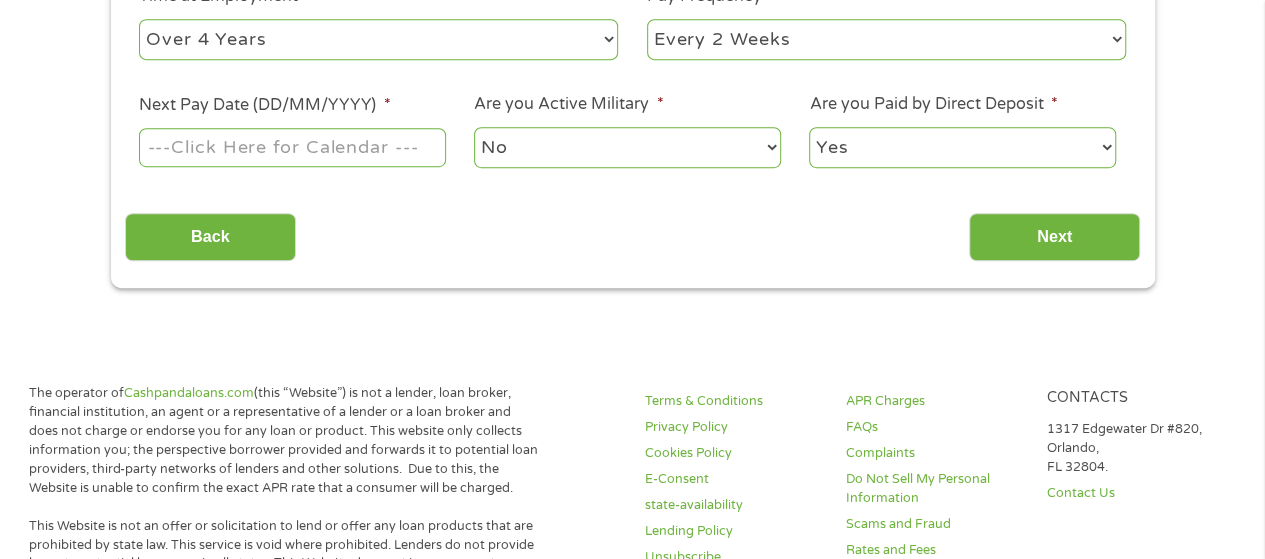 scroll, scrollTop: 600, scrollLeft: 0, axis: vertical 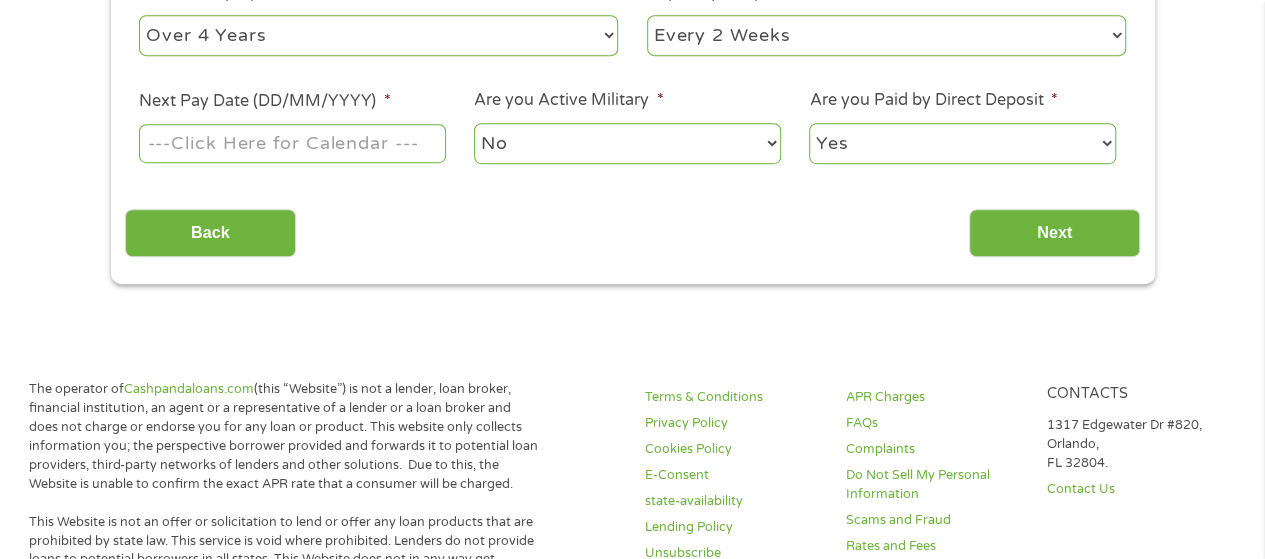 click on "Home Get Loan Offer How it works FAQs Blog Cash Loans Quick Loans Online Loans Payday Loans Cash Advances Préstamos Paycheck Loans Near Me Artificial Intelligence Loans Contact Us 1 Start 2 Your Home 3 About You 4 Employment 5 Banking 6 This field is hidden when viewing the form gclid This field is hidden when viewing the form Referrer https://www.cashpandaloans.com/ This field is hidden when viewing the form Source This field is hidden when viewing the form Campaign This field is hidden when viewing the form Medium This field is hidden when viewing the form adgroup This field is hidden when viewing the form creative This field is hidden when viewing the form position This field is hidden when viewing the form keyword This field is hidden when viewing the form matchtype This field is hidden when viewing the form device network email quality score" at bounding box center [632, 678] 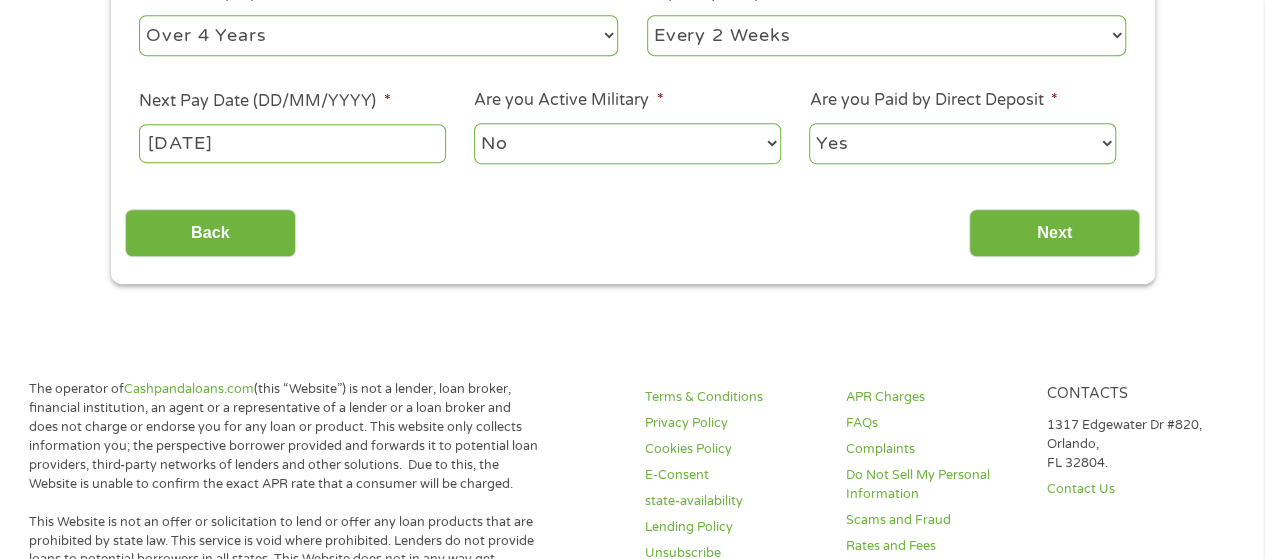 click on "No Yes" at bounding box center [627, 143] 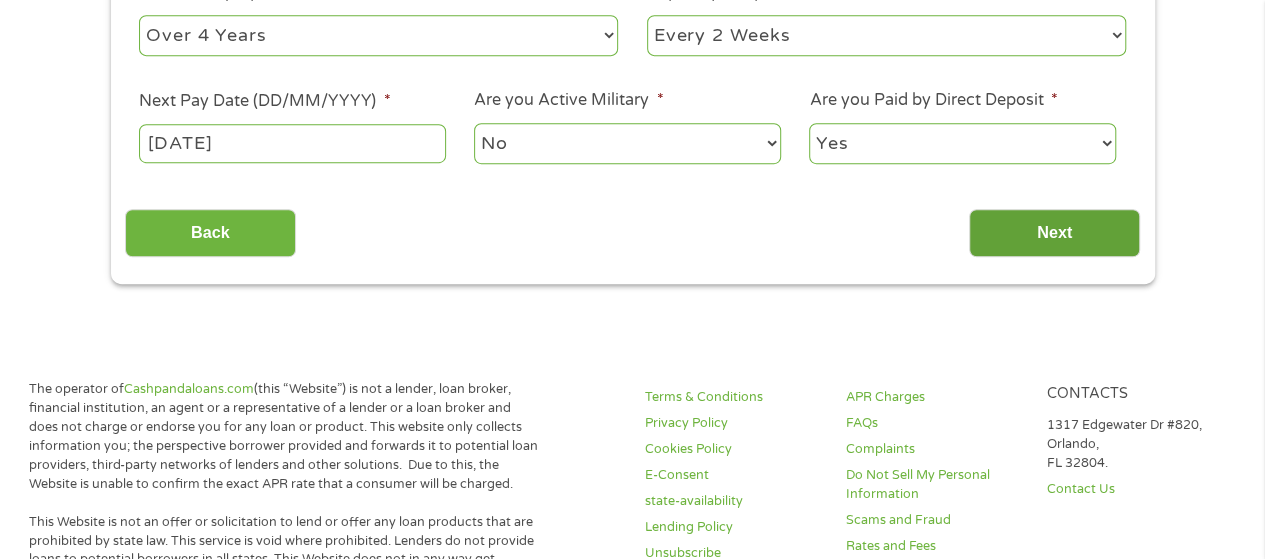 click on "Next" at bounding box center [1054, 233] 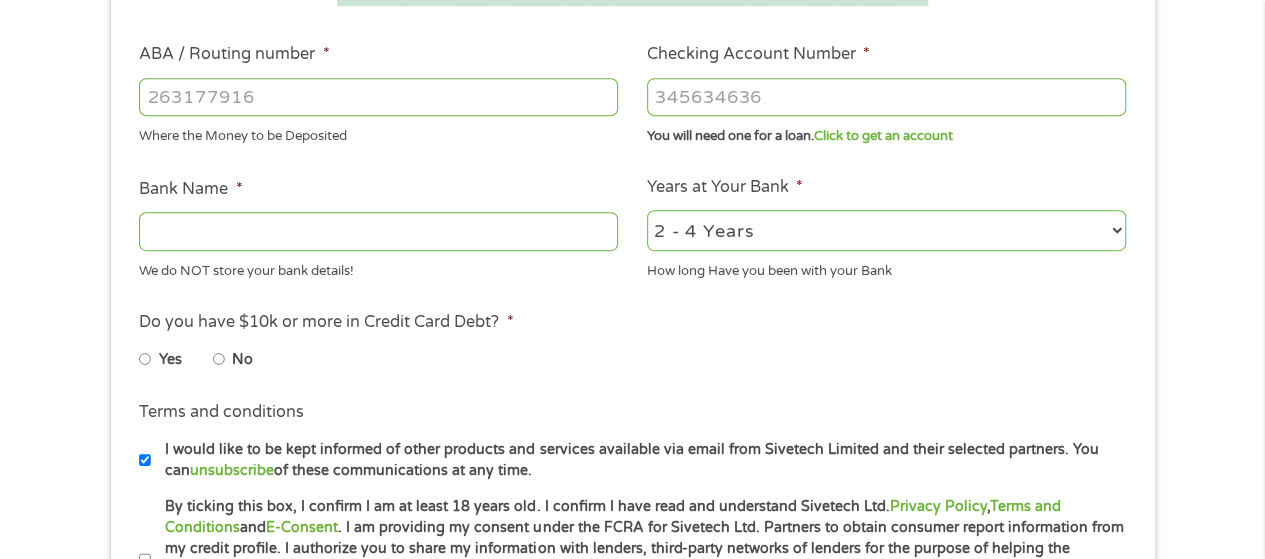 scroll, scrollTop: 532, scrollLeft: 0, axis: vertical 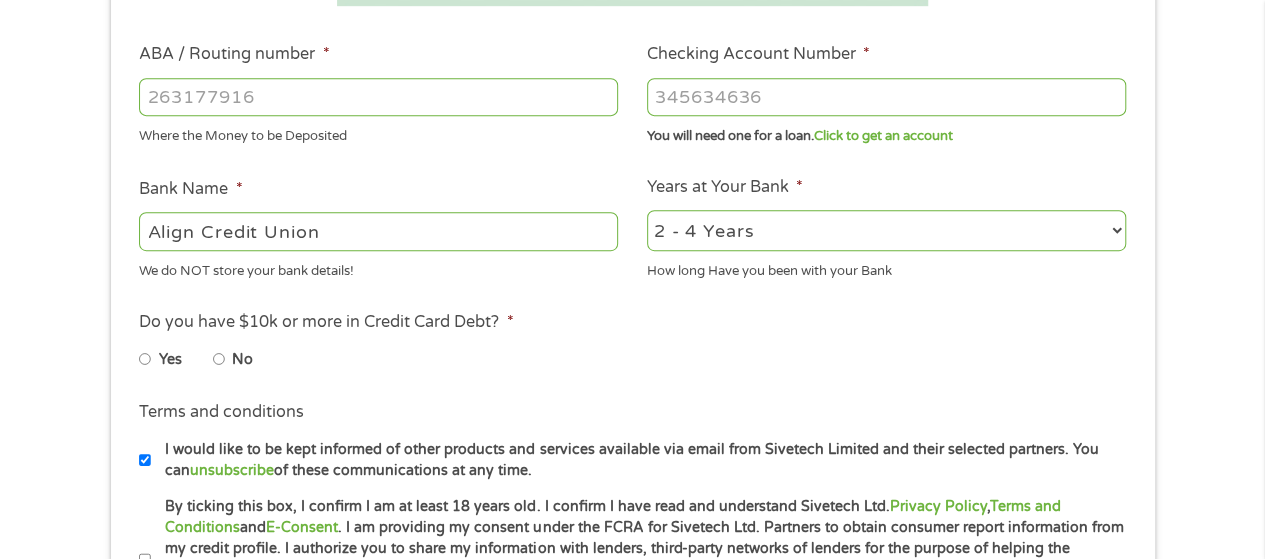 type on "Align Credit Union" 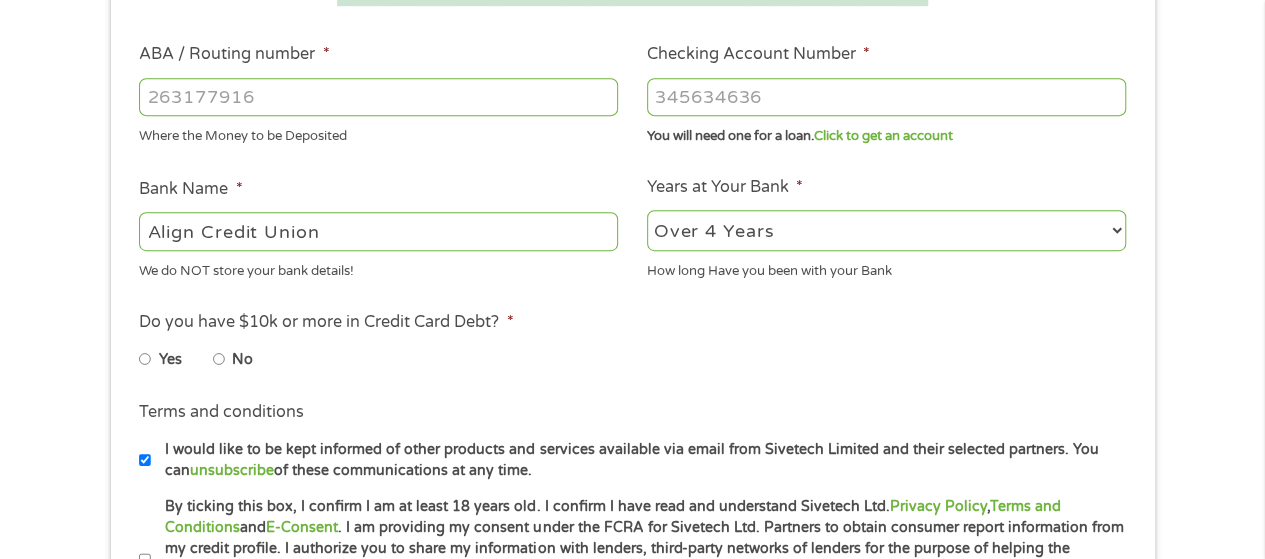 click on "2 - 4 Years 6 - 12 Months 1 - 2 Years Over 4 Years" at bounding box center (886, 230) 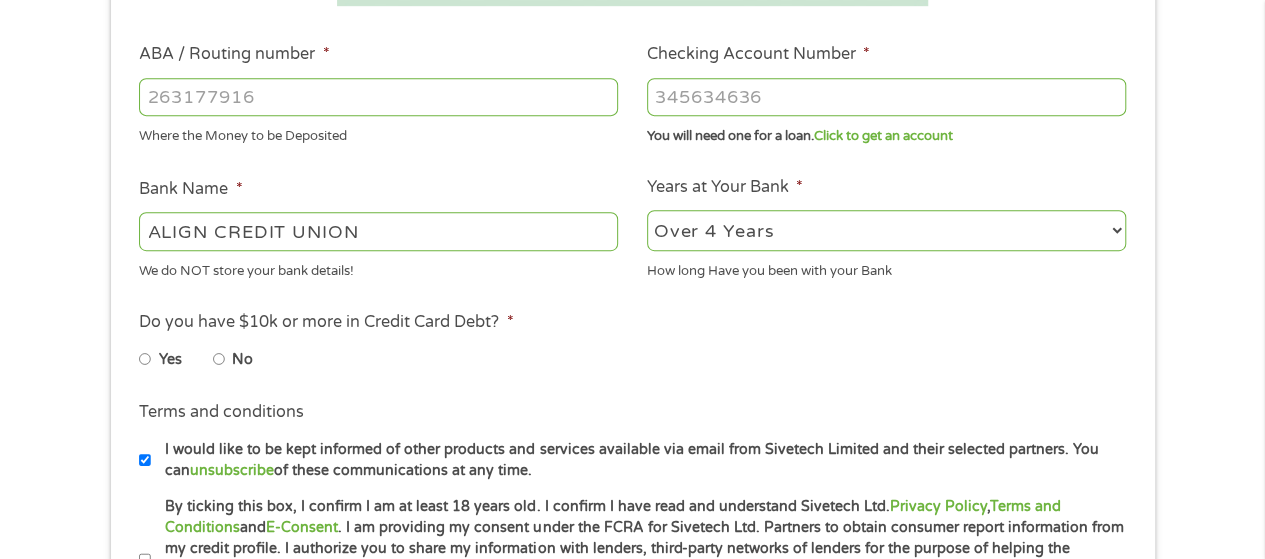 type on "[ACCOUNT_NUMBER]" 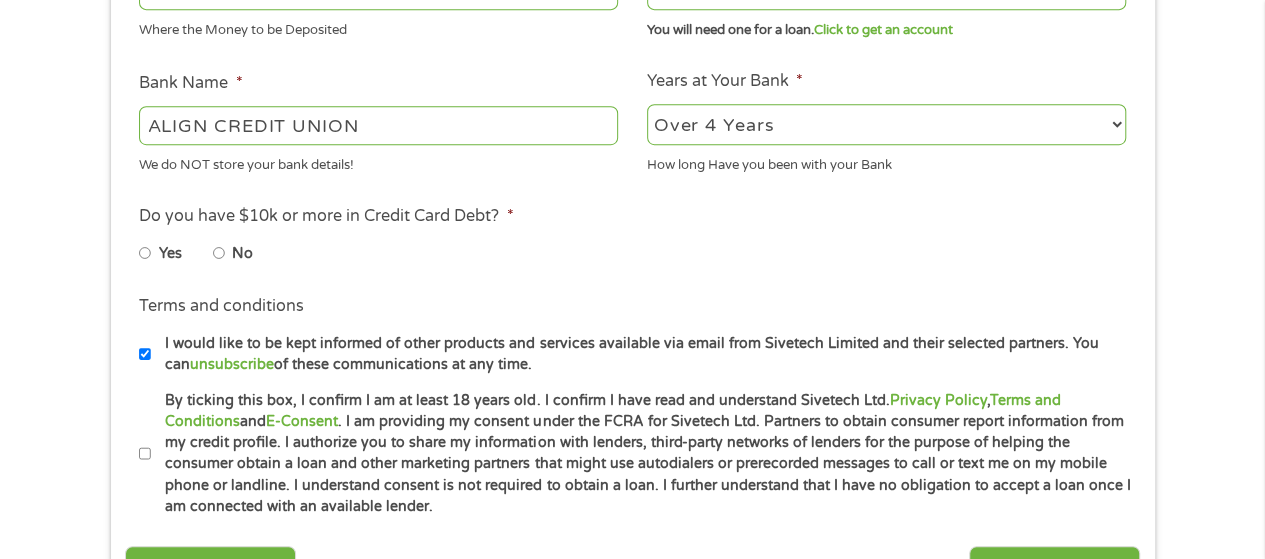 scroll, scrollTop: 800, scrollLeft: 0, axis: vertical 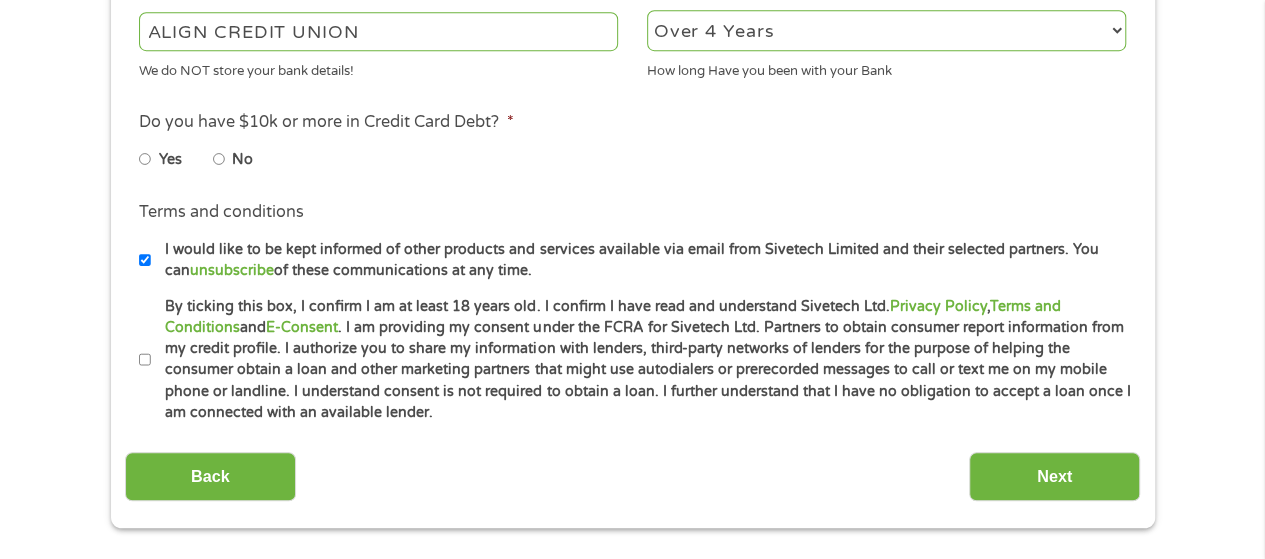 type on "[ACCOUNT_NUMBER]" 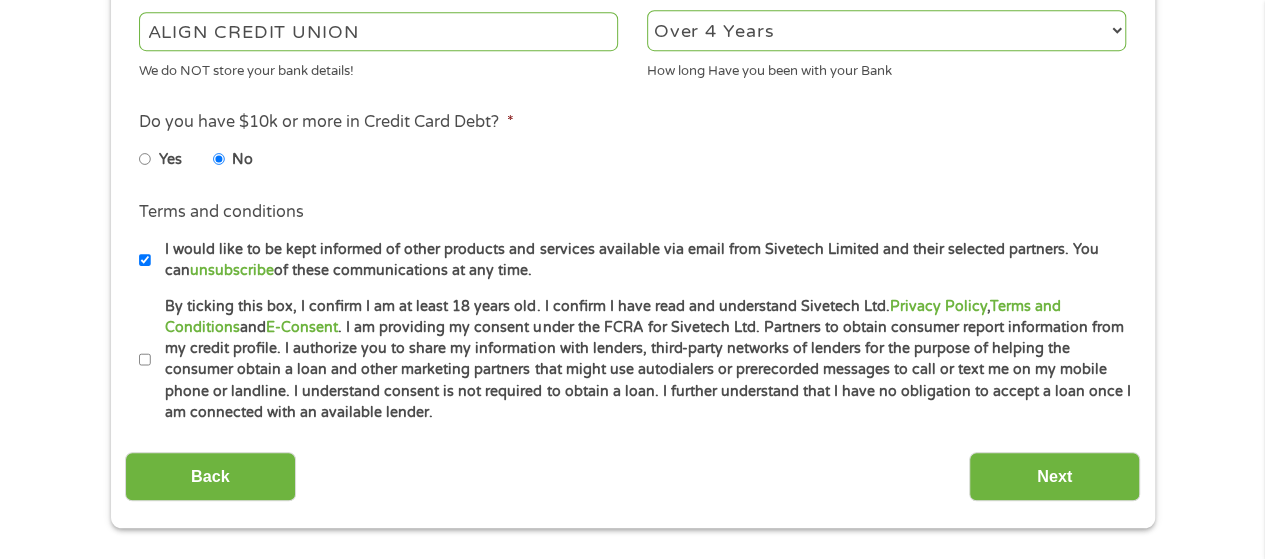 click on "By ticking this box, I confirm I am at least 18 years old. I confirm I have read and understand Sivetech Ltd.  Privacy Policy ,  Terms and Conditions  and  E-Consent . I am providing my consent under the FCRA for Sivetech Ltd. Partners to obtain consumer report information from my credit profile. I authorize you to share my information with lenders, third-party networks of lenders for the purpose of helping the consumer obtain a loan and other marketing partners that might use autodialers or prerecorded messages to call or text me on my mobile phone or landline. I understand consent is not required to obtain a loan. I further understand that I have no obligation to accept a loan once I am connected with an available lender." at bounding box center (145, 360) 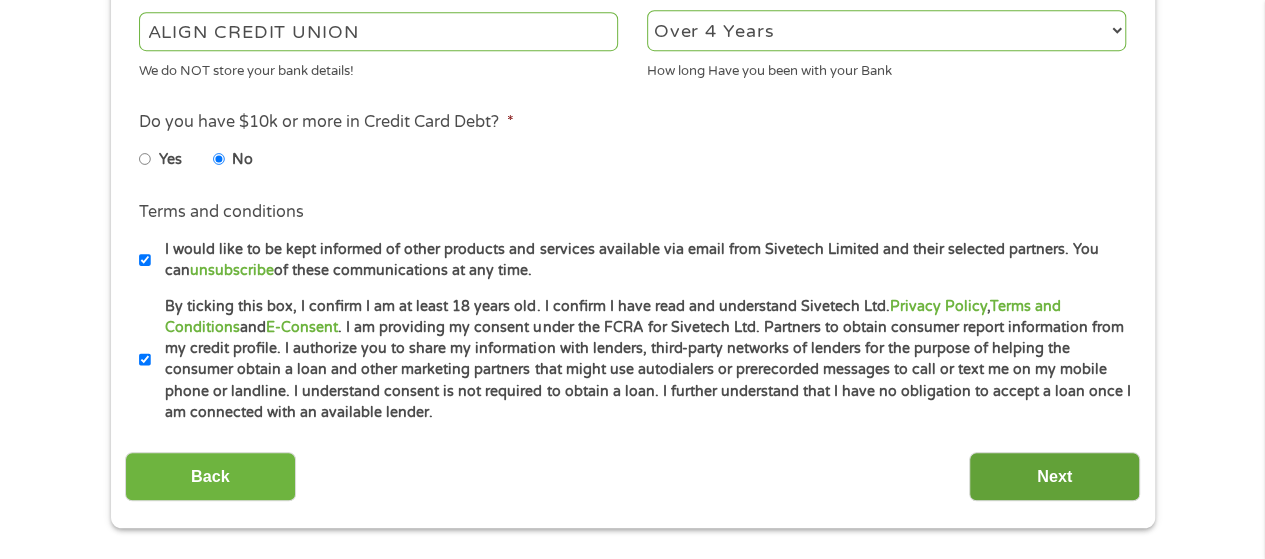 click on "Next" at bounding box center (1054, 476) 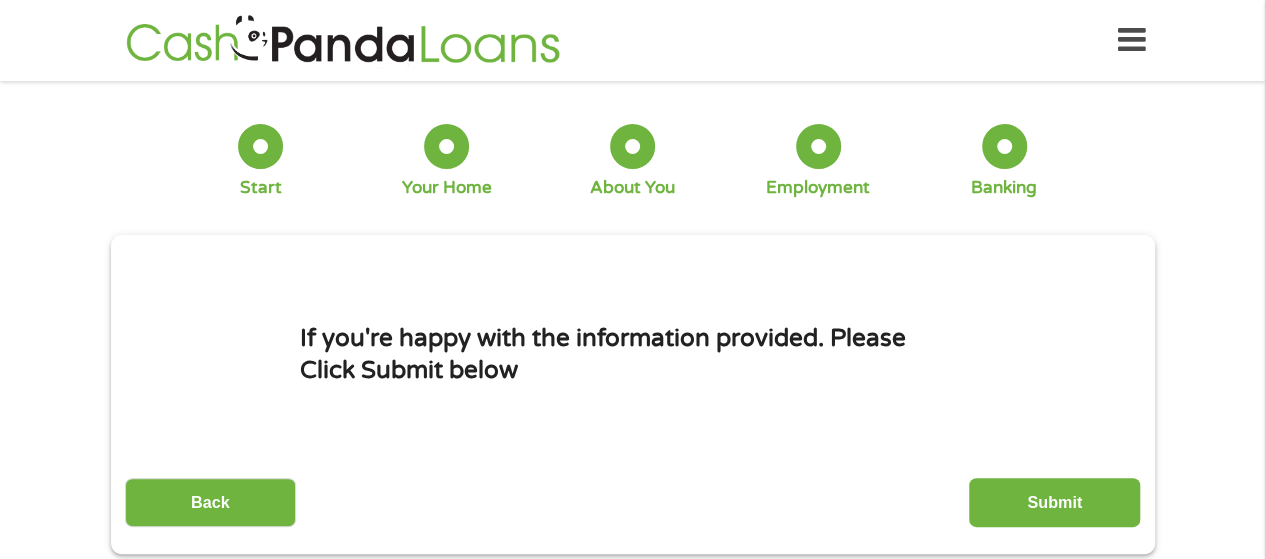 scroll, scrollTop: 0, scrollLeft: 0, axis: both 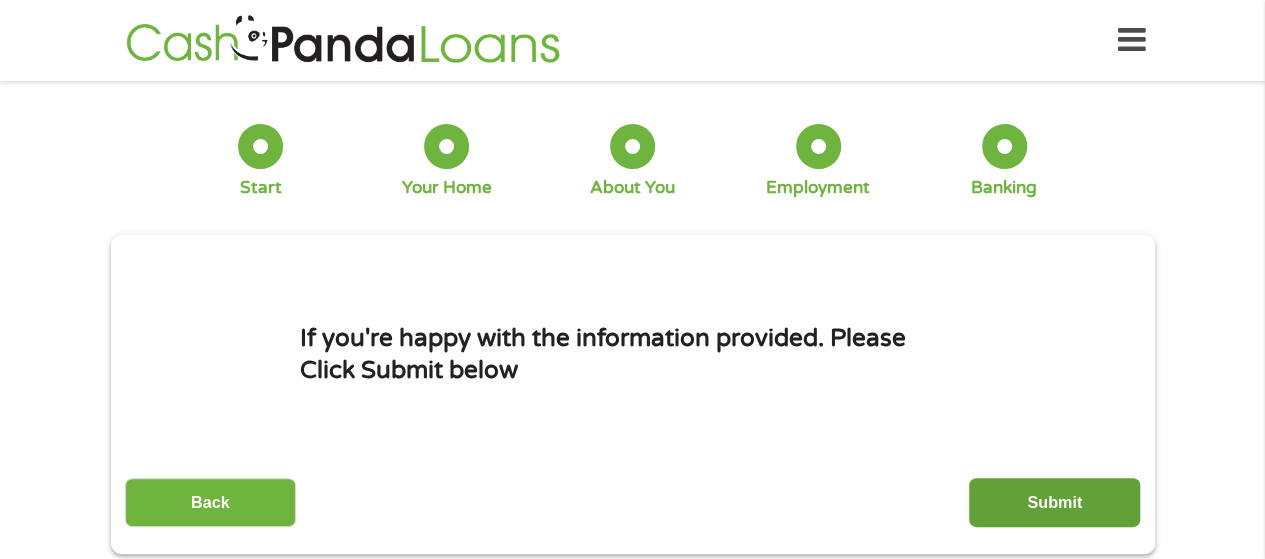 click on "Submit" at bounding box center (1054, 502) 